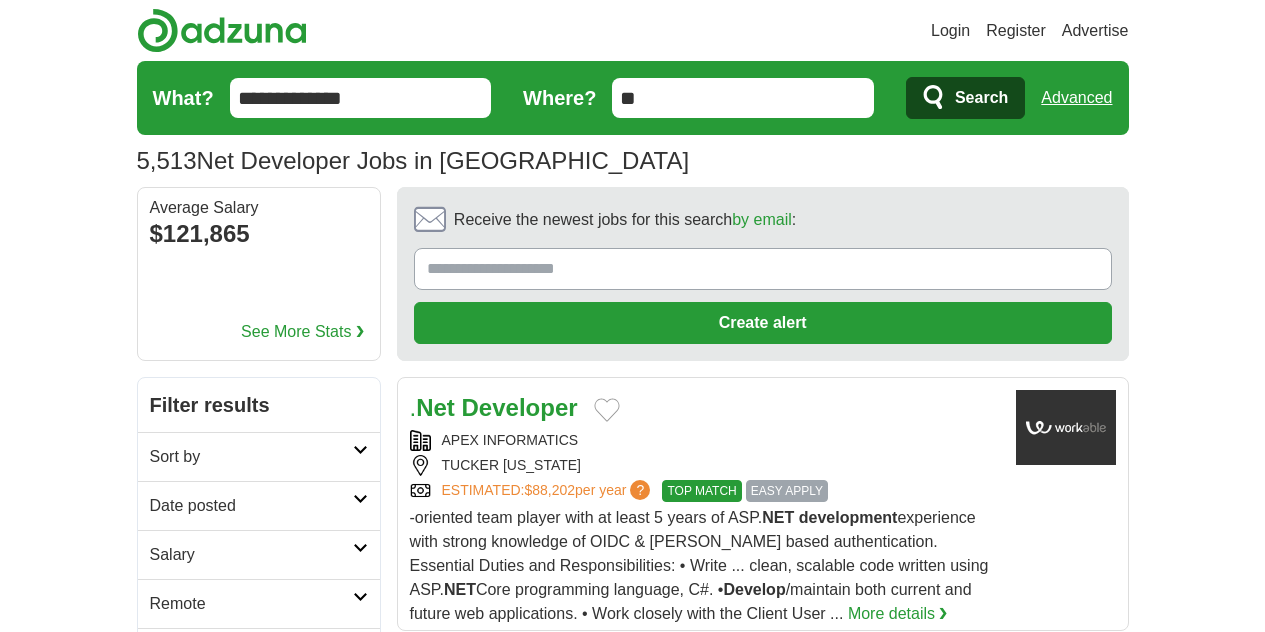 scroll, scrollTop: 0, scrollLeft: 0, axis: both 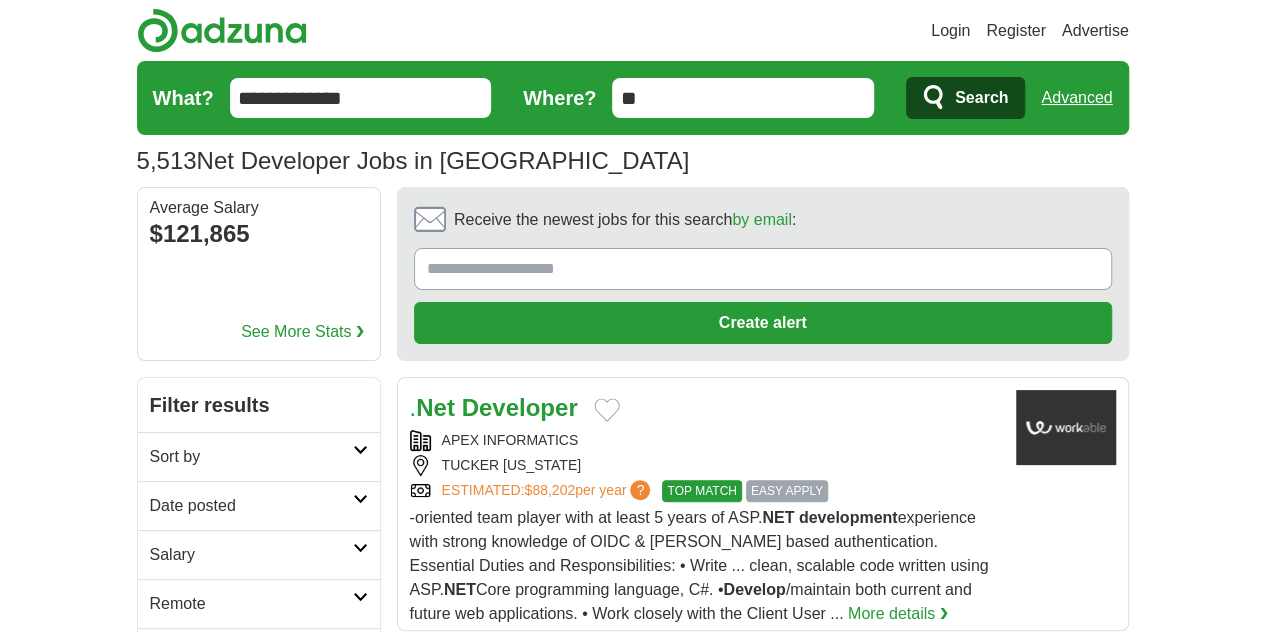 click on "Sort by" at bounding box center [251, 457] 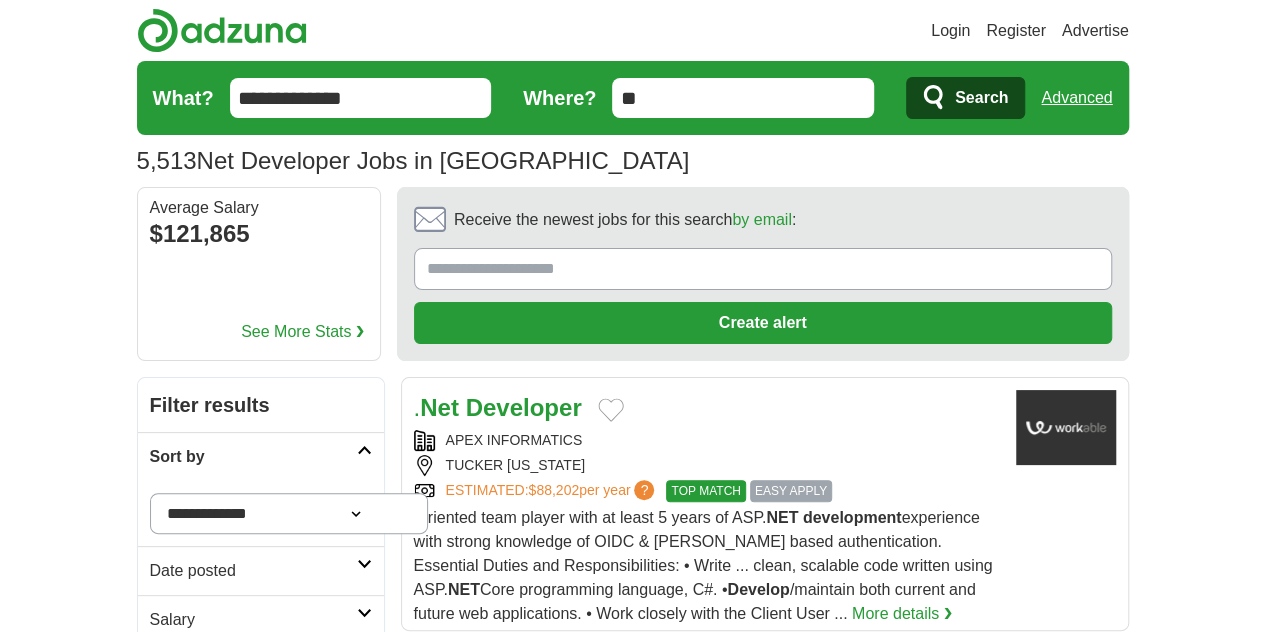 scroll, scrollTop: 76, scrollLeft: 0, axis: vertical 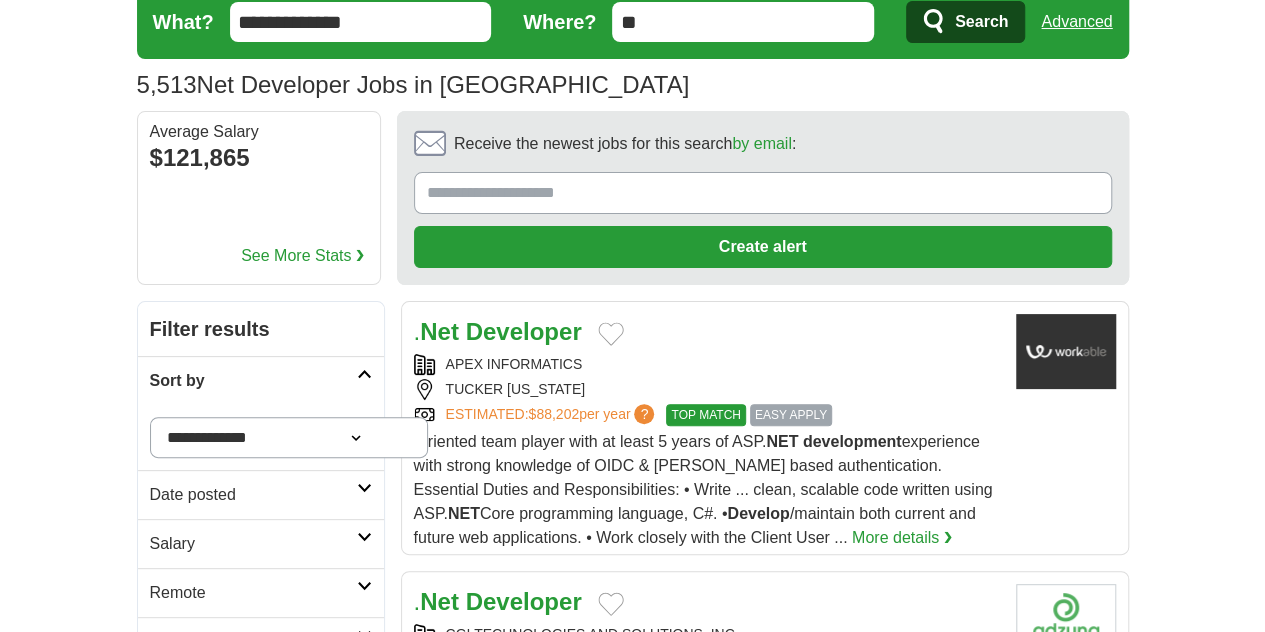 click on "**********" at bounding box center (289, 437) 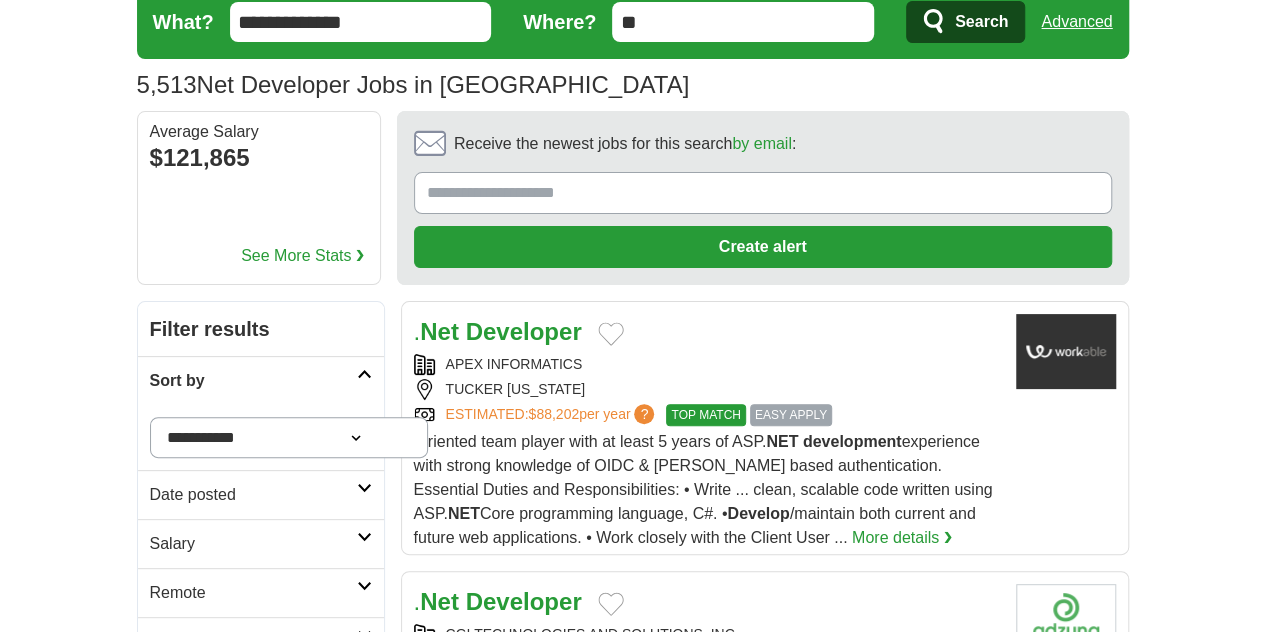 click on "**********" at bounding box center (289, 437) 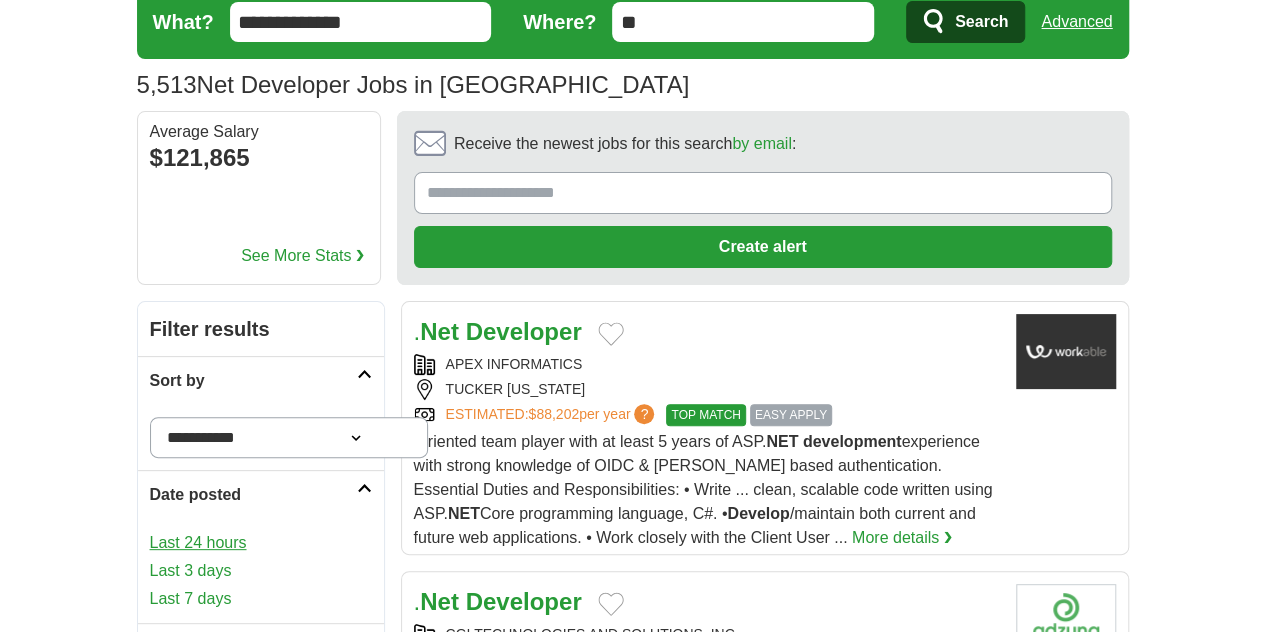 click on "Last 24 hours" at bounding box center (261, 543) 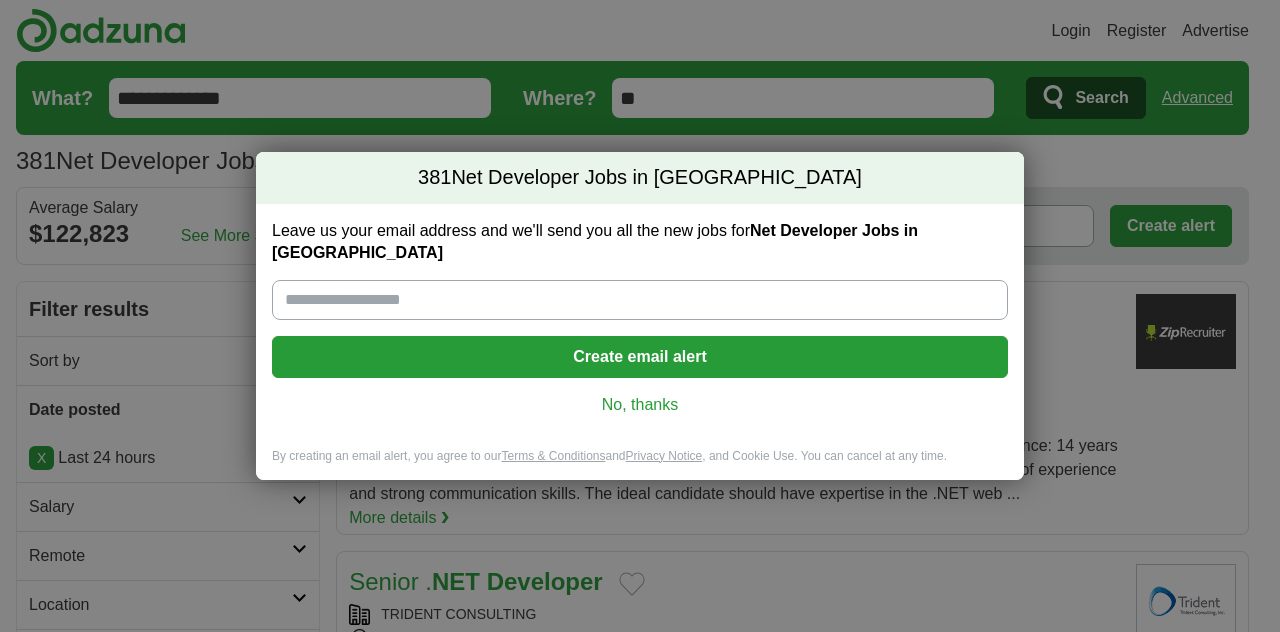 scroll, scrollTop: 0, scrollLeft: 0, axis: both 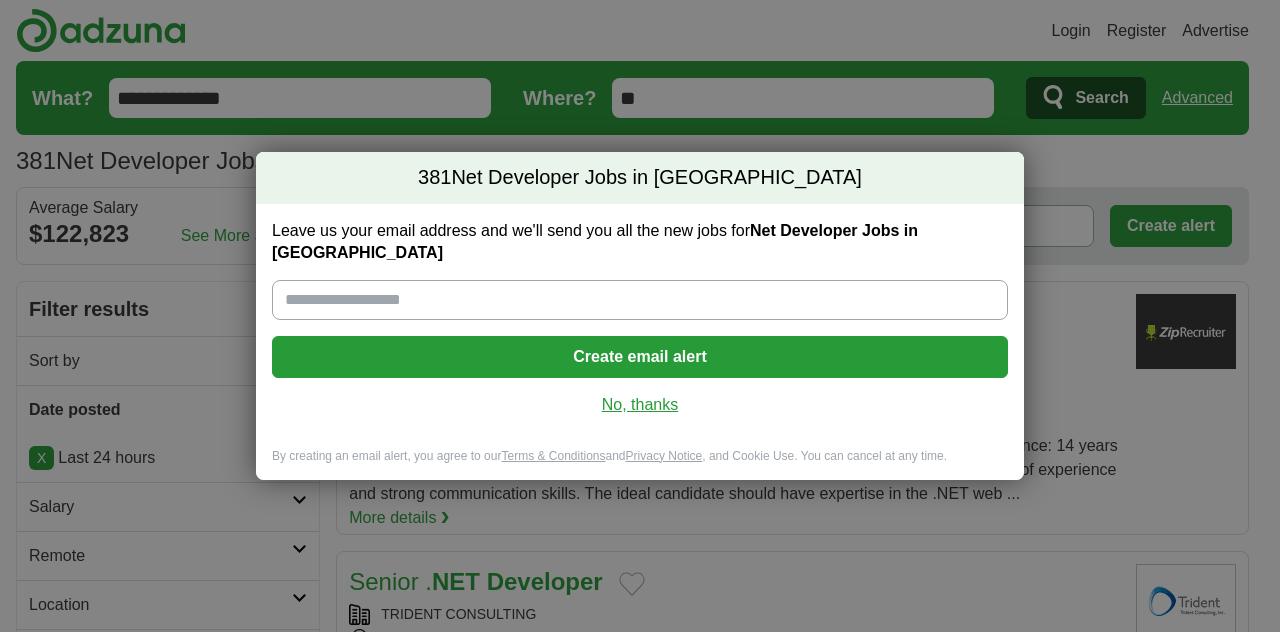 click on "Leave us your email address and we'll send you all the new jobs for  Net Developer  Jobs in [GEOGRAPHIC_DATA]
Create email alert
No, thanks" at bounding box center (640, 326) 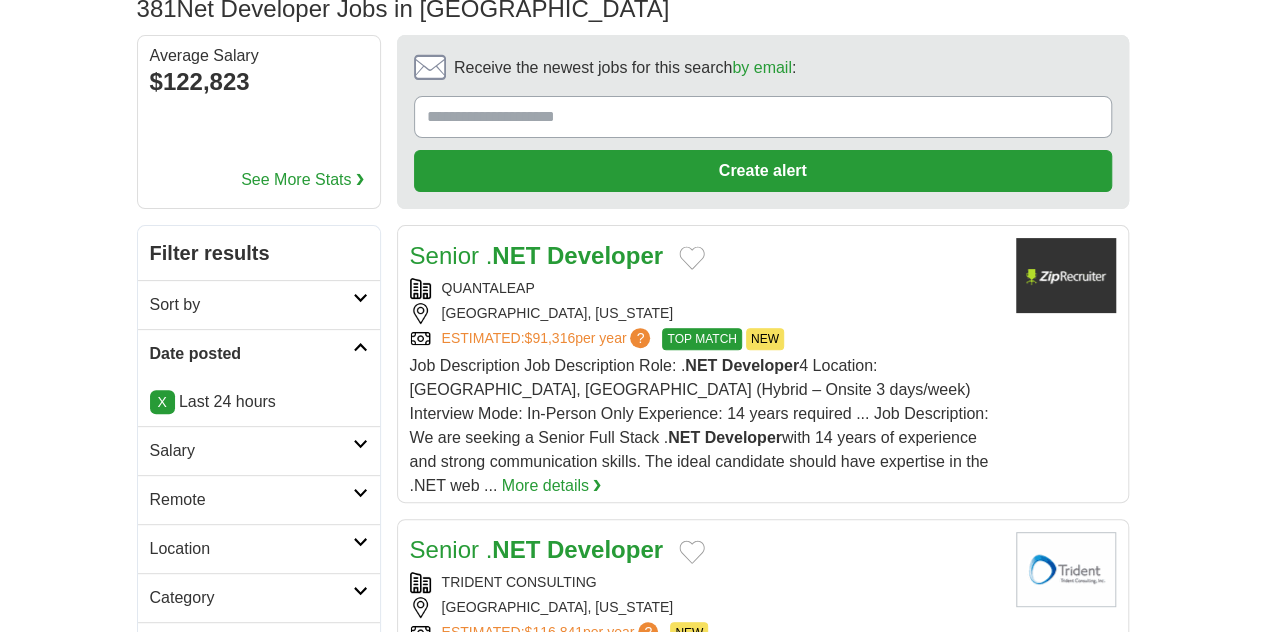 scroll, scrollTop: 158, scrollLeft: 0, axis: vertical 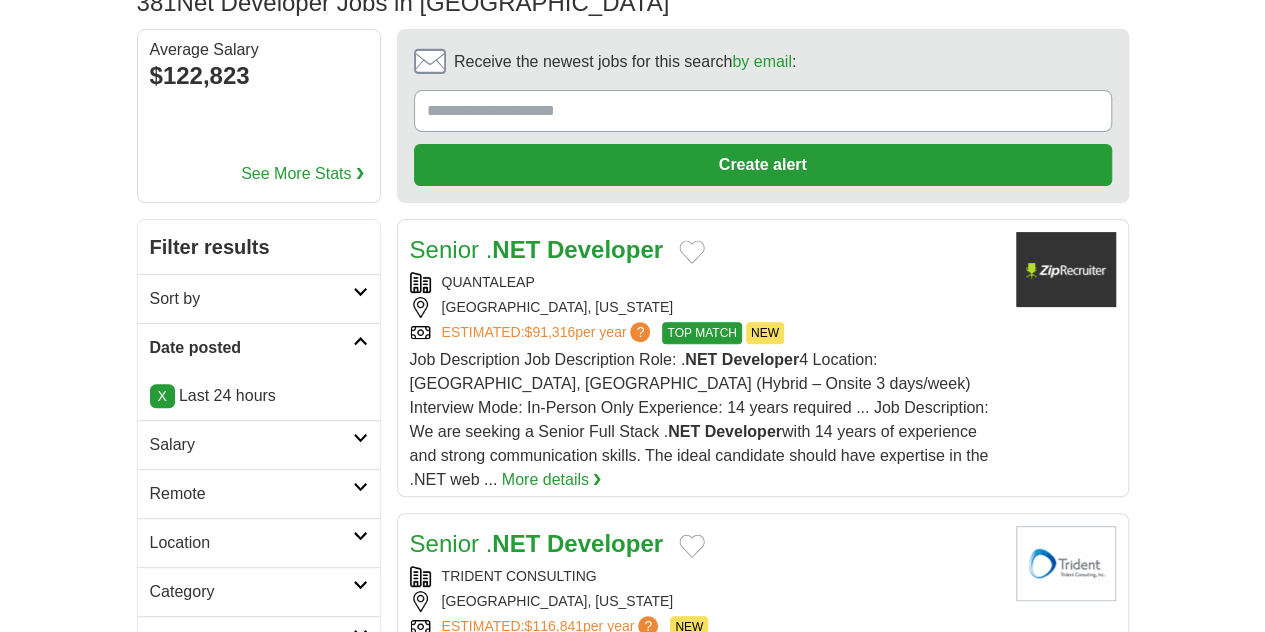 click on "Remote" at bounding box center [251, 494] 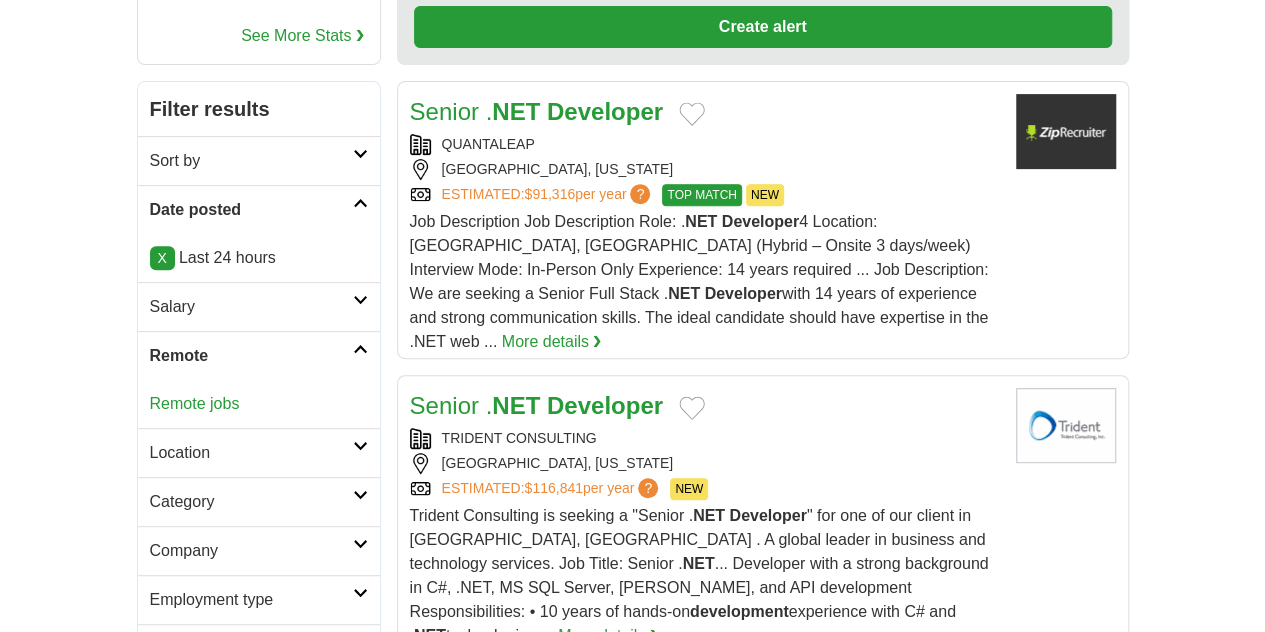 scroll, scrollTop: 297, scrollLeft: 0, axis: vertical 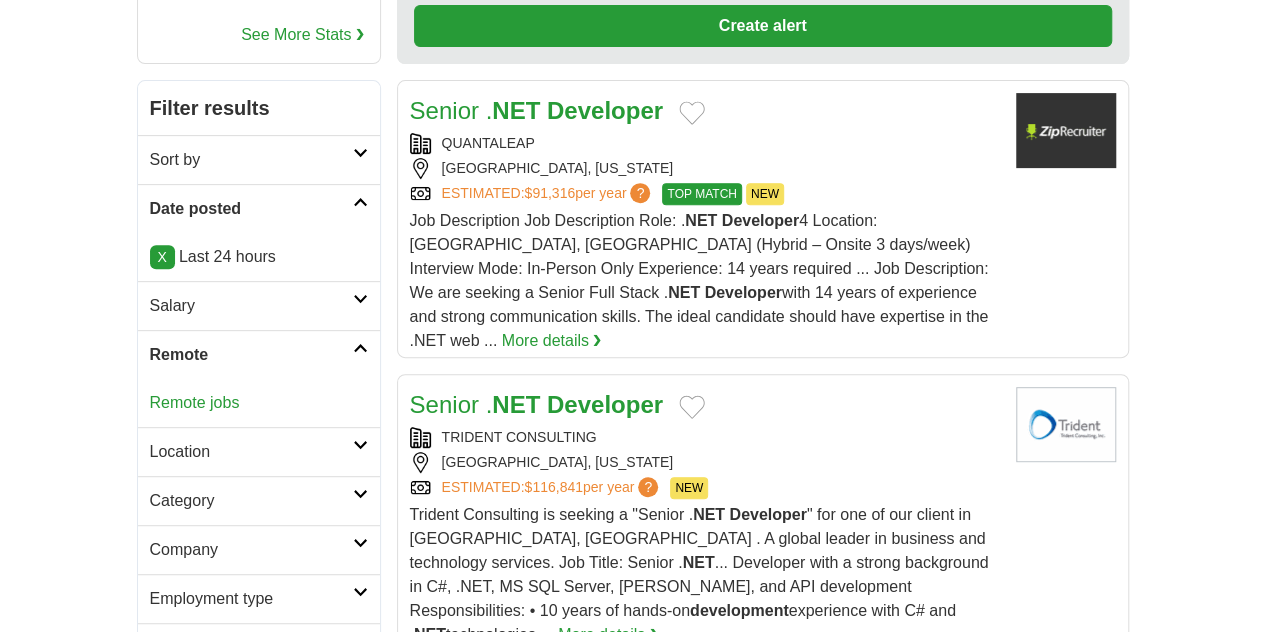 click on "Employment type" at bounding box center (251, 599) 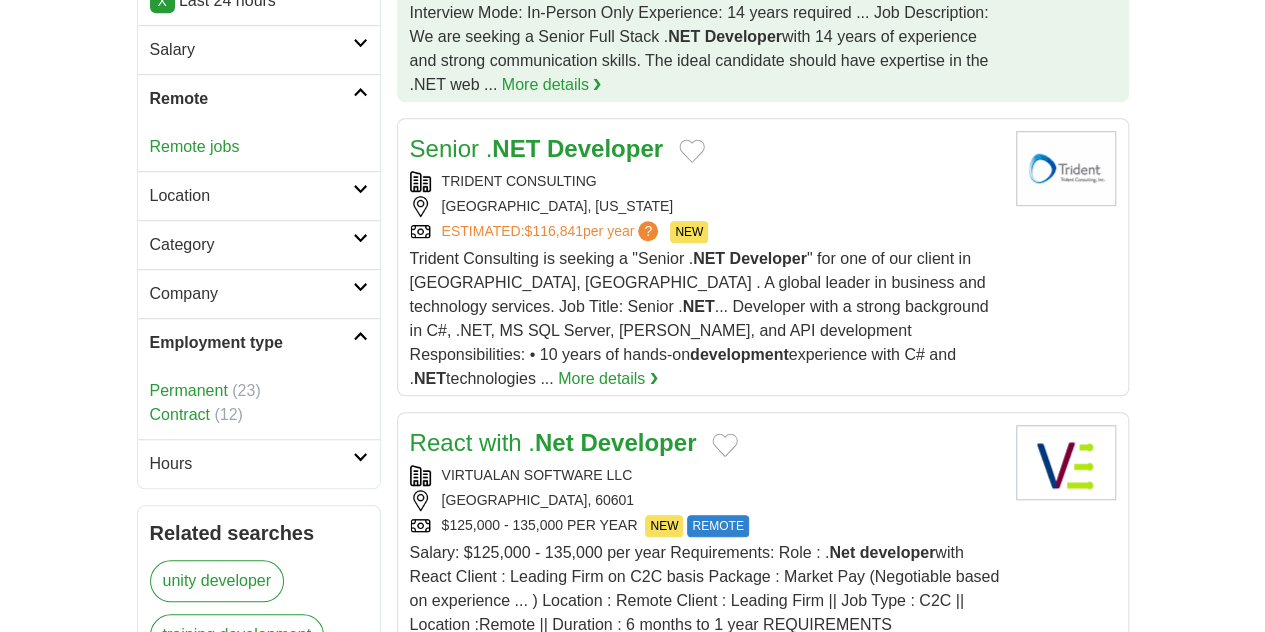 scroll, scrollTop: 582, scrollLeft: 0, axis: vertical 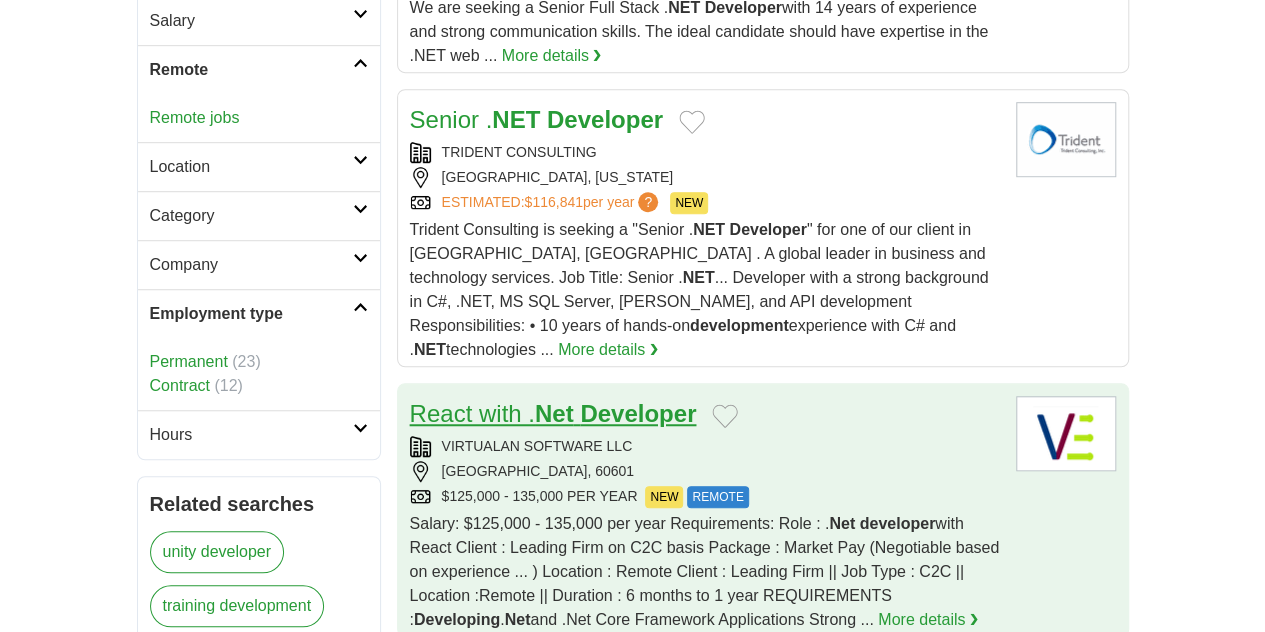 click on "Developer" at bounding box center [638, 413] 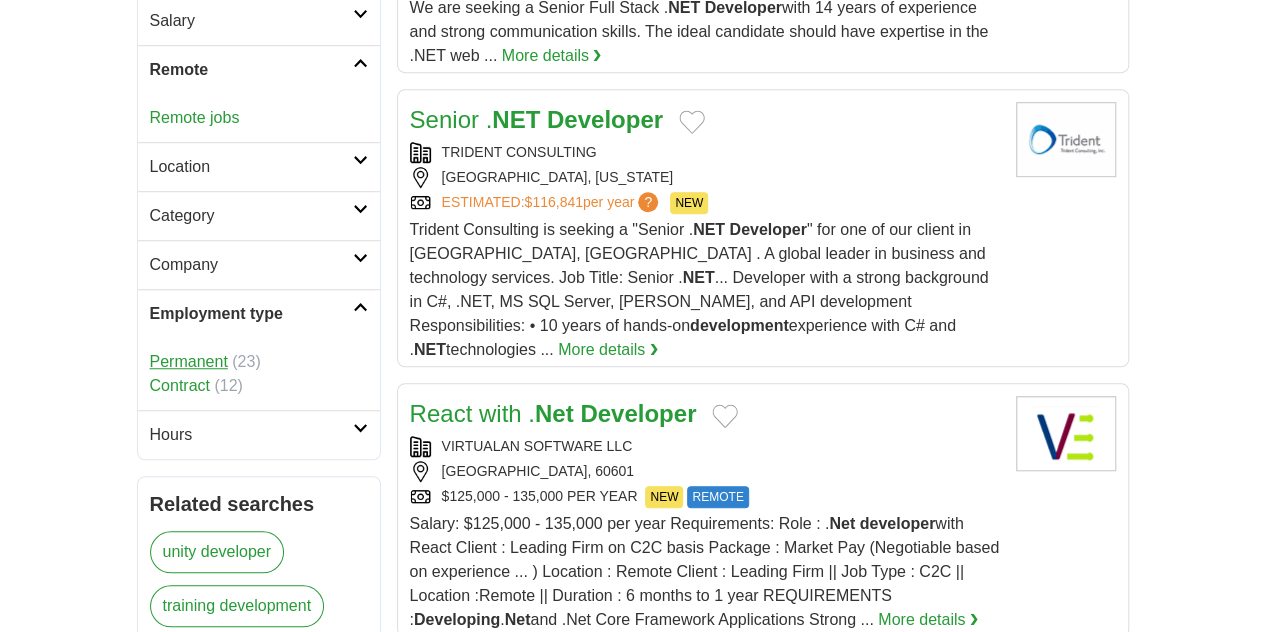 click on "Permanent" at bounding box center (189, 361) 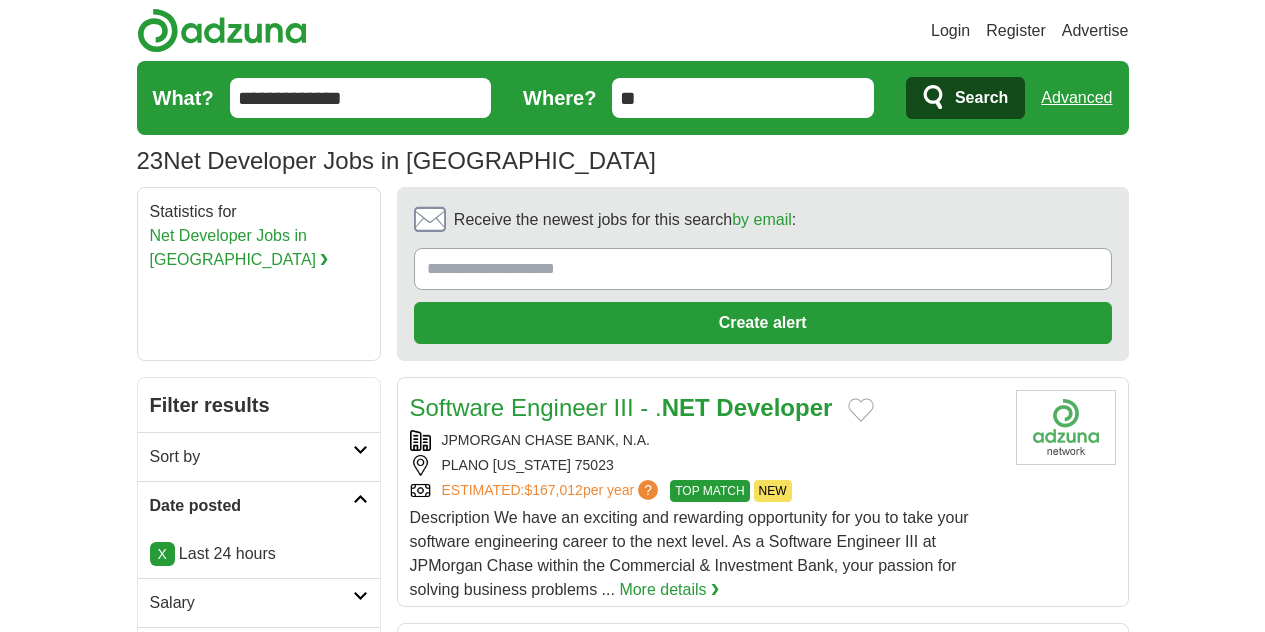 scroll, scrollTop: 0, scrollLeft: 0, axis: both 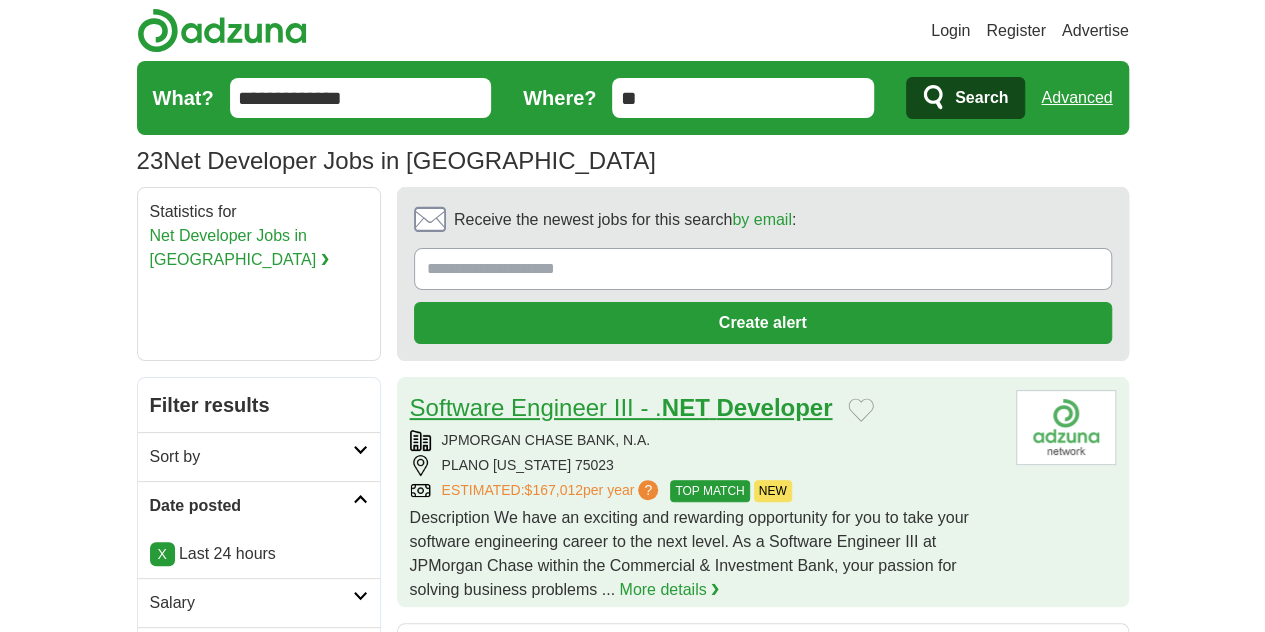 click on "NET" at bounding box center (686, 407) 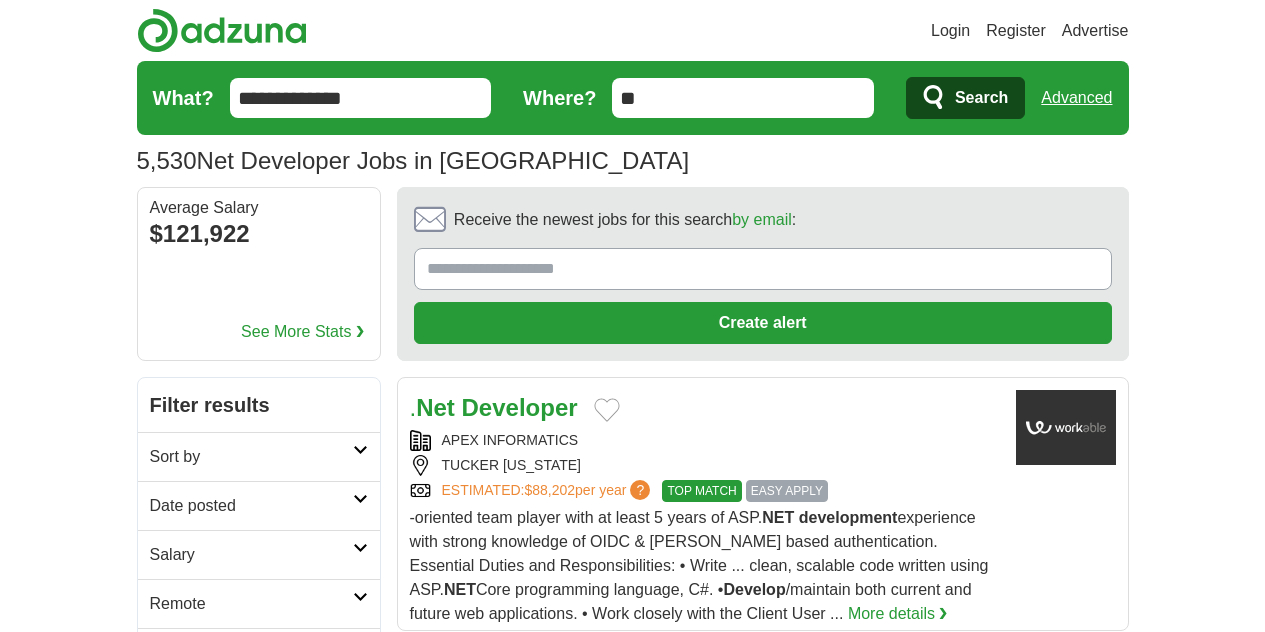 scroll, scrollTop: 0, scrollLeft: 0, axis: both 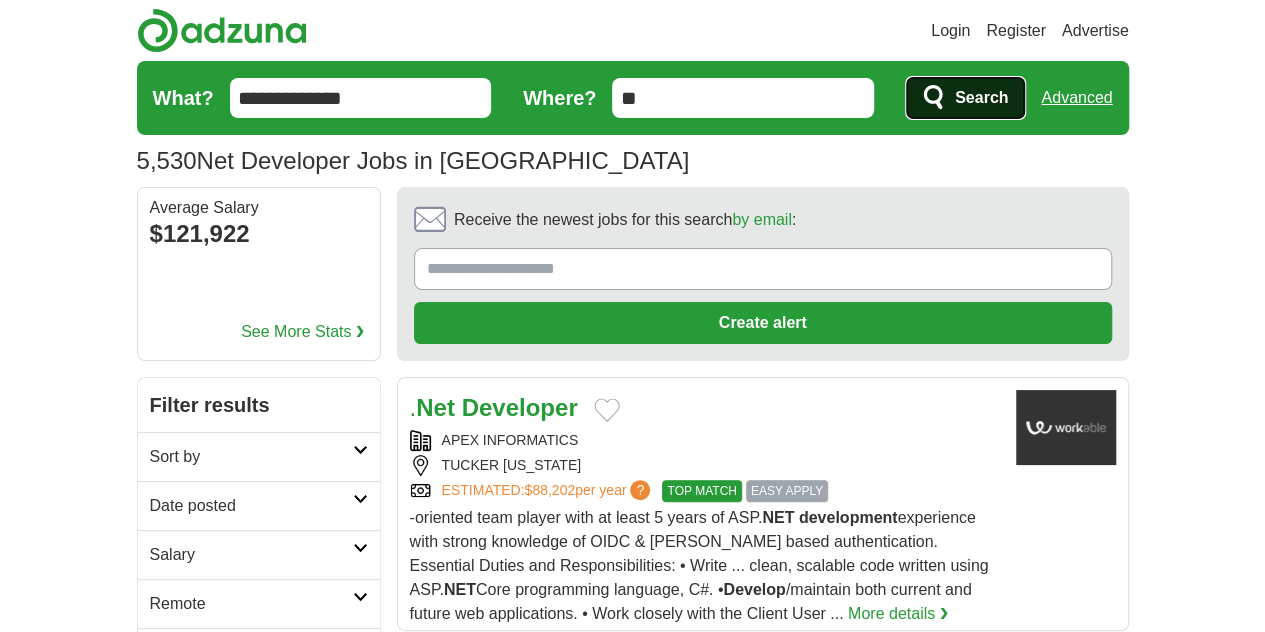 click on "Search" at bounding box center [981, 98] 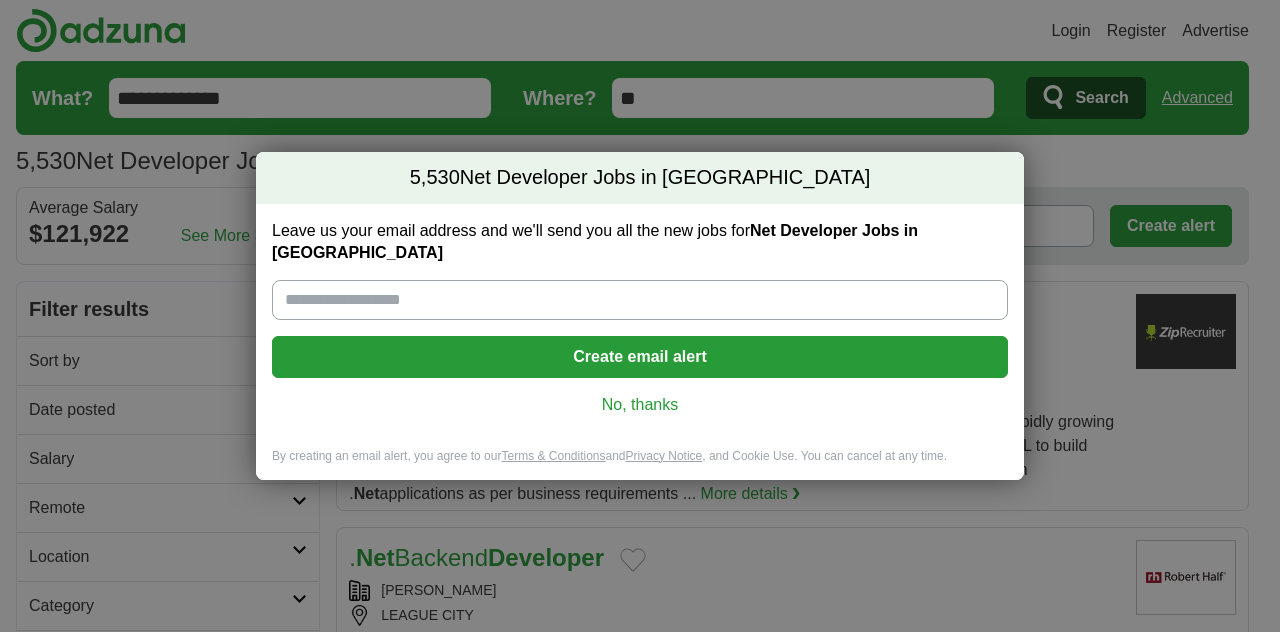 scroll, scrollTop: 0, scrollLeft: 0, axis: both 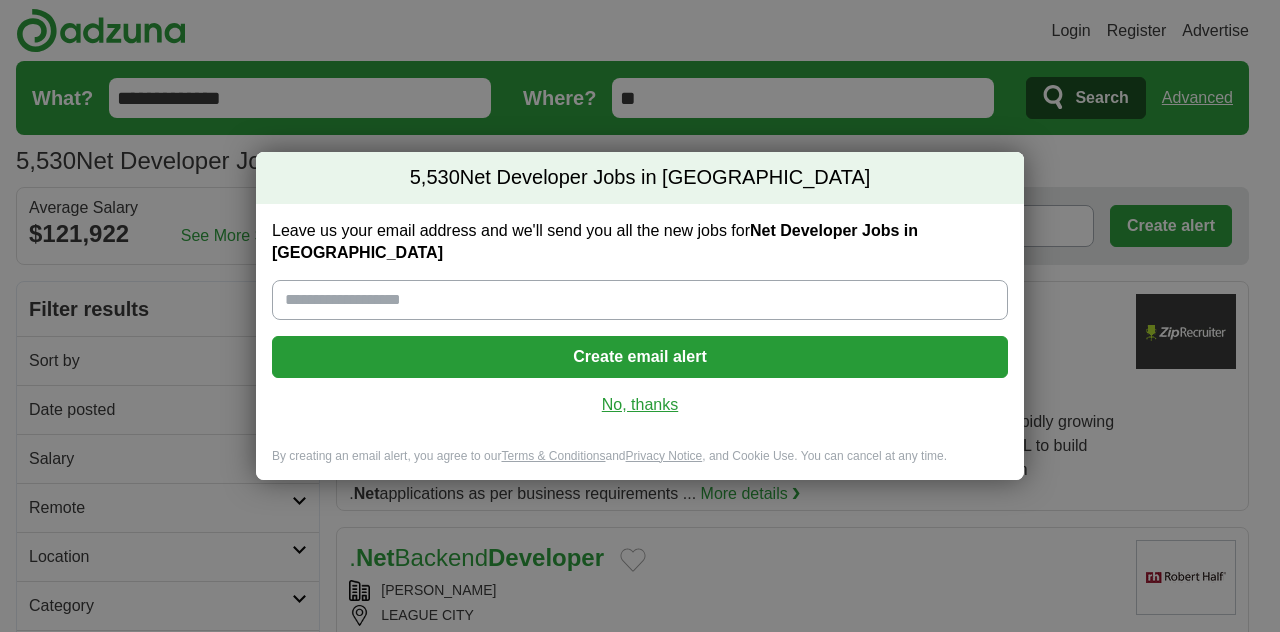 click on "No, thanks" at bounding box center (640, 405) 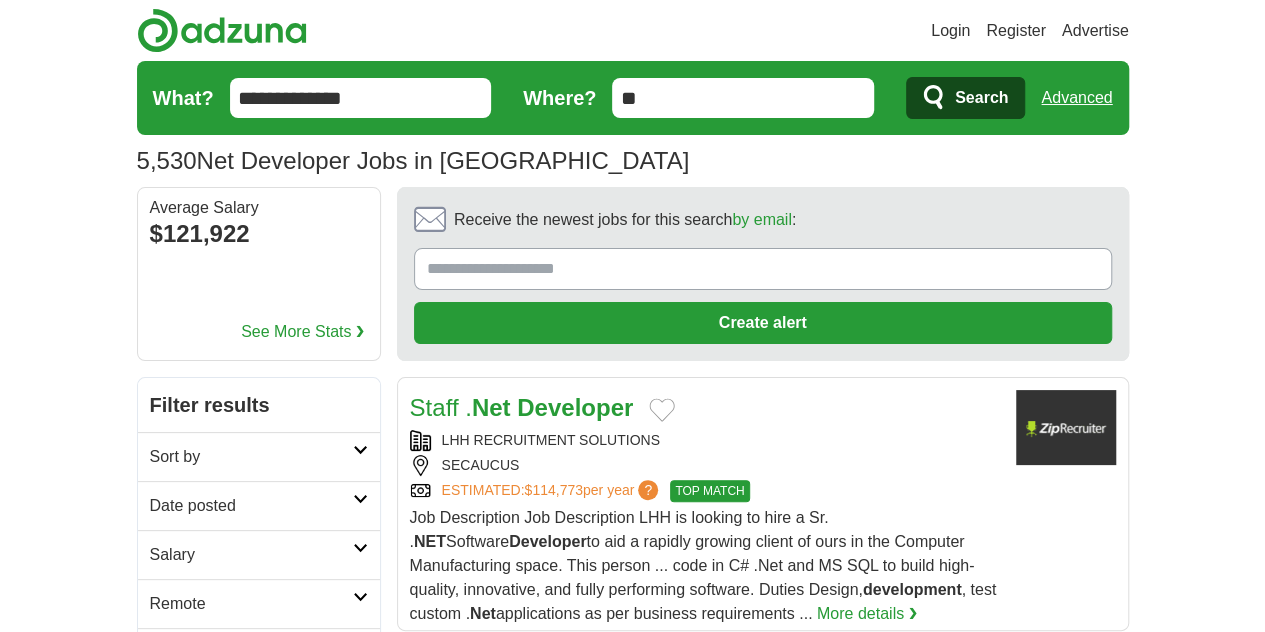 click on "Sort by" at bounding box center [251, 457] 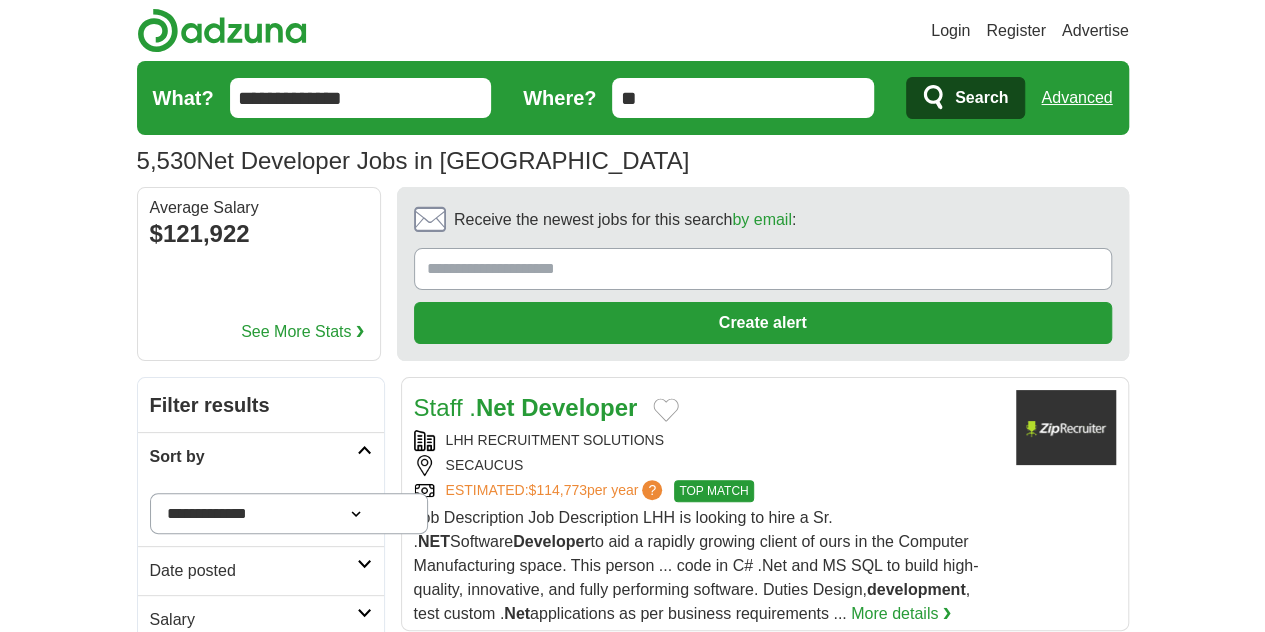 drag, startPoint x: 110, startPoint y: 435, endPoint x: 142, endPoint y: 425, distance: 33.526108 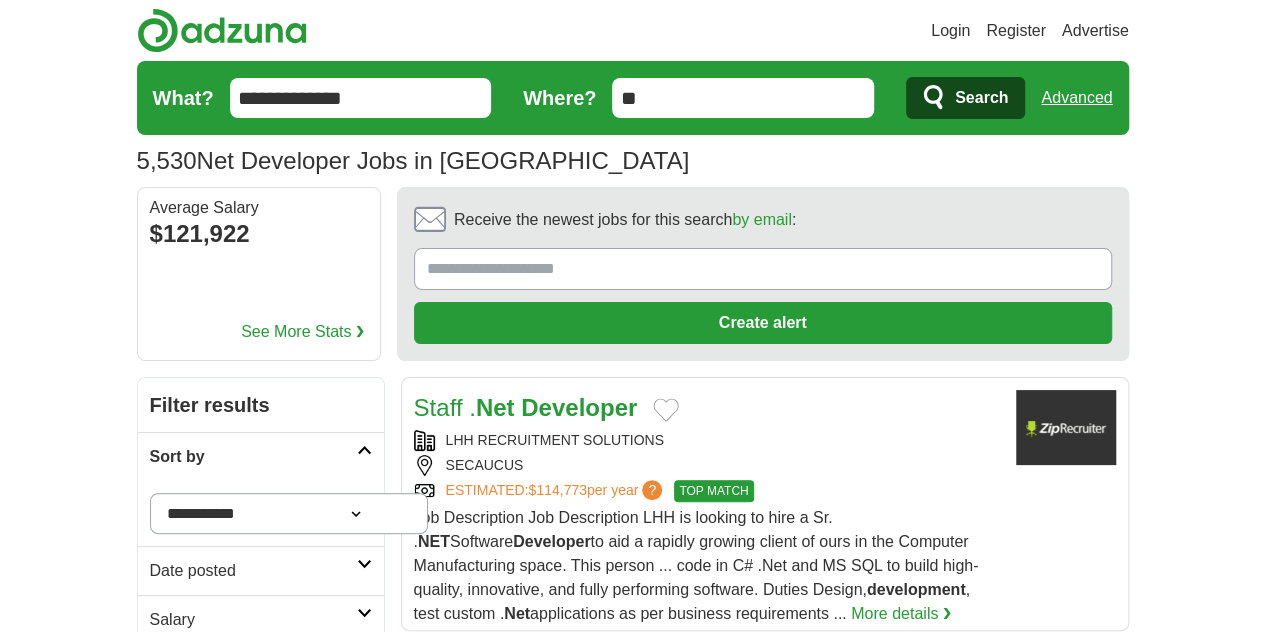 click on "**********" at bounding box center [289, 513] 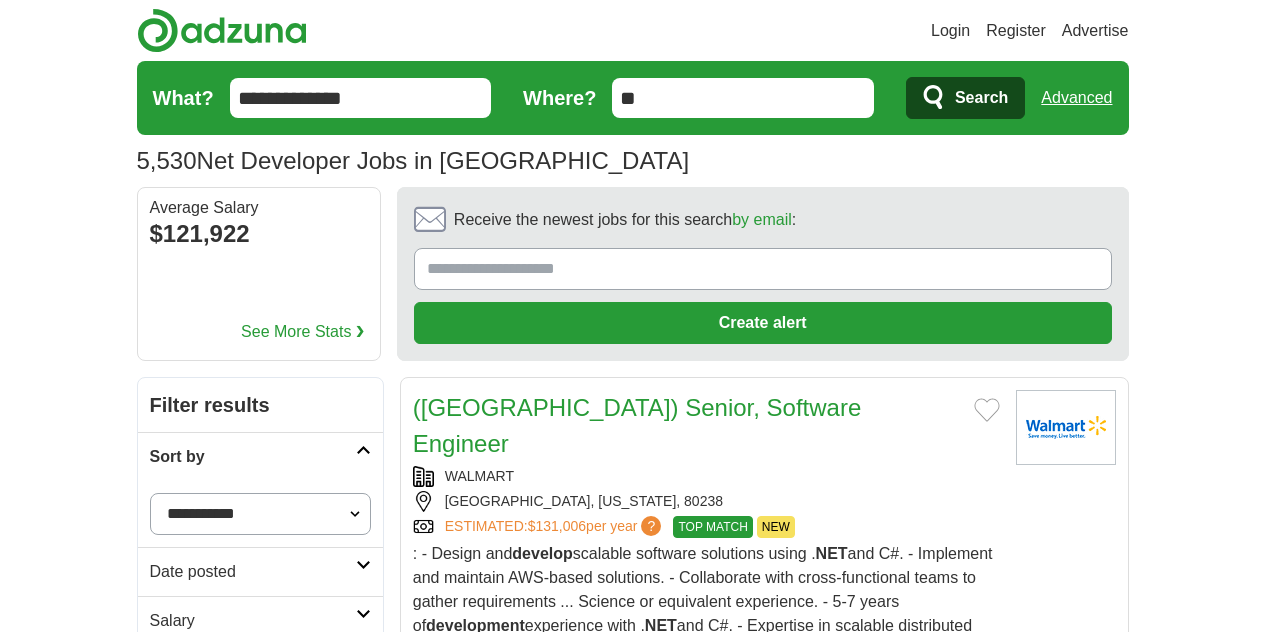 click on "Date posted" at bounding box center [253, 572] 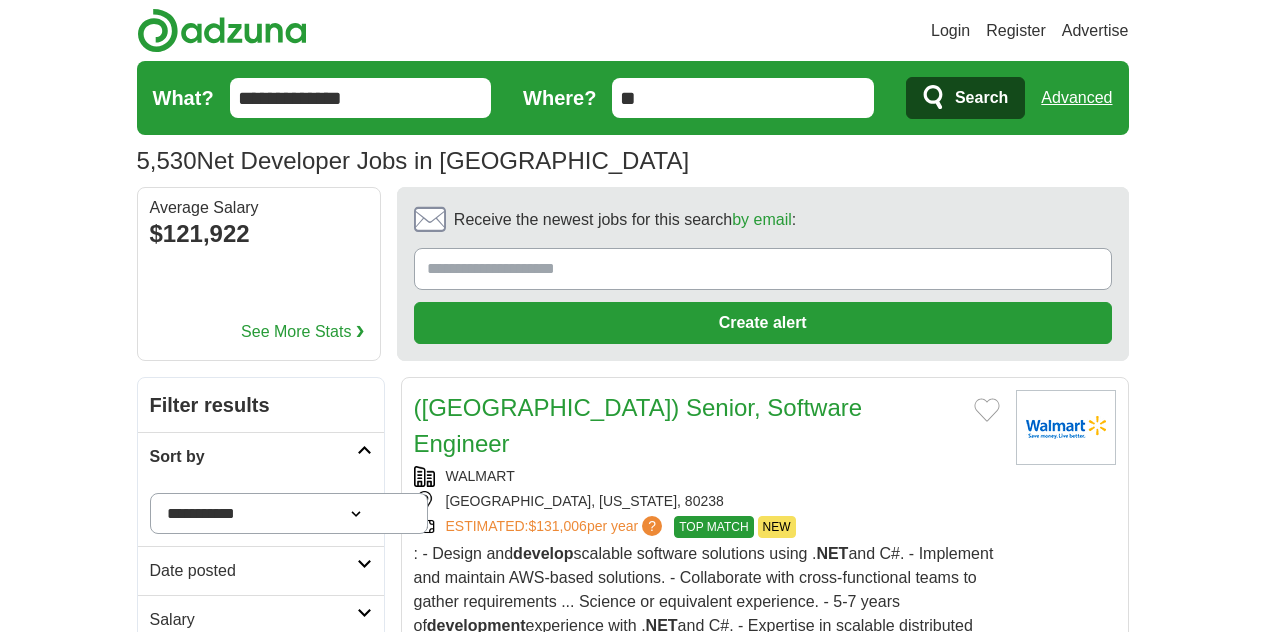 scroll, scrollTop: 0, scrollLeft: 0, axis: both 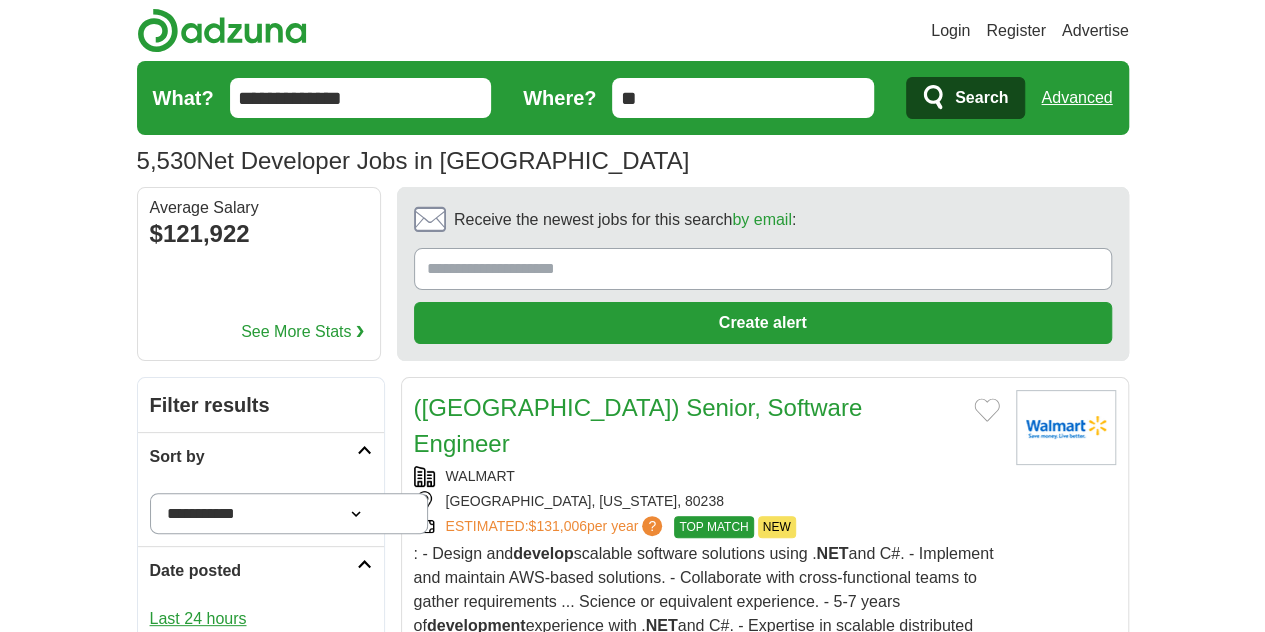 click on "Last 24 hours" at bounding box center (261, 619) 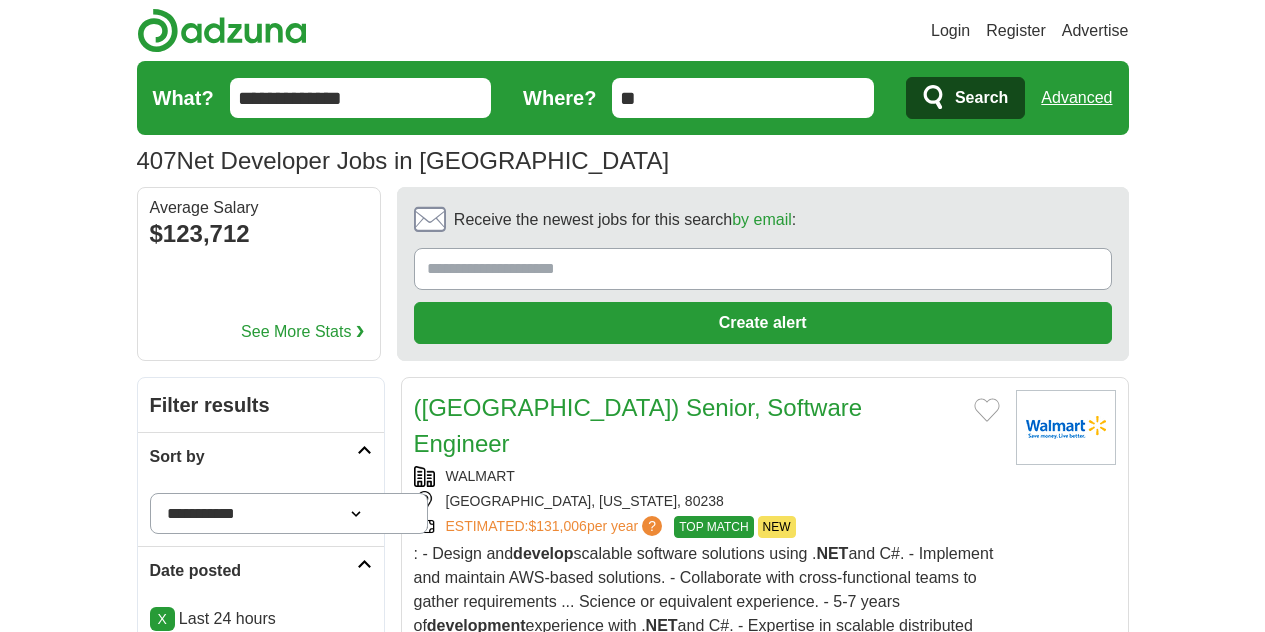 scroll, scrollTop: 0, scrollLeft: 0, axis: both 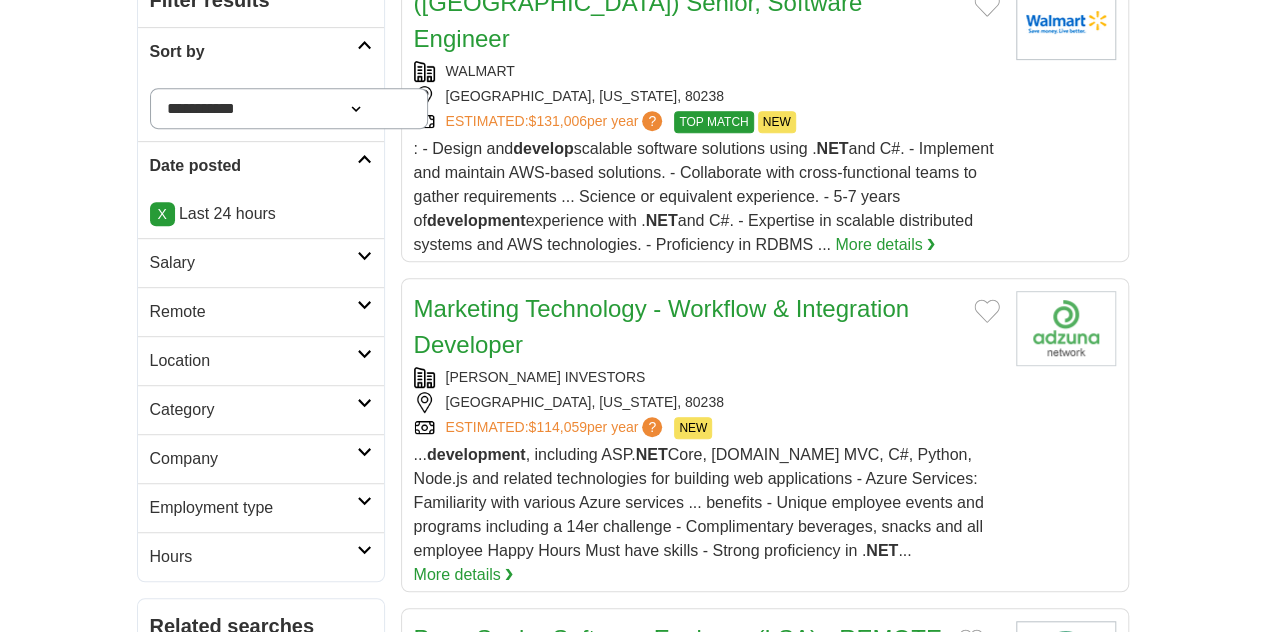 click on "Salary" at bounding box center (253, 263) 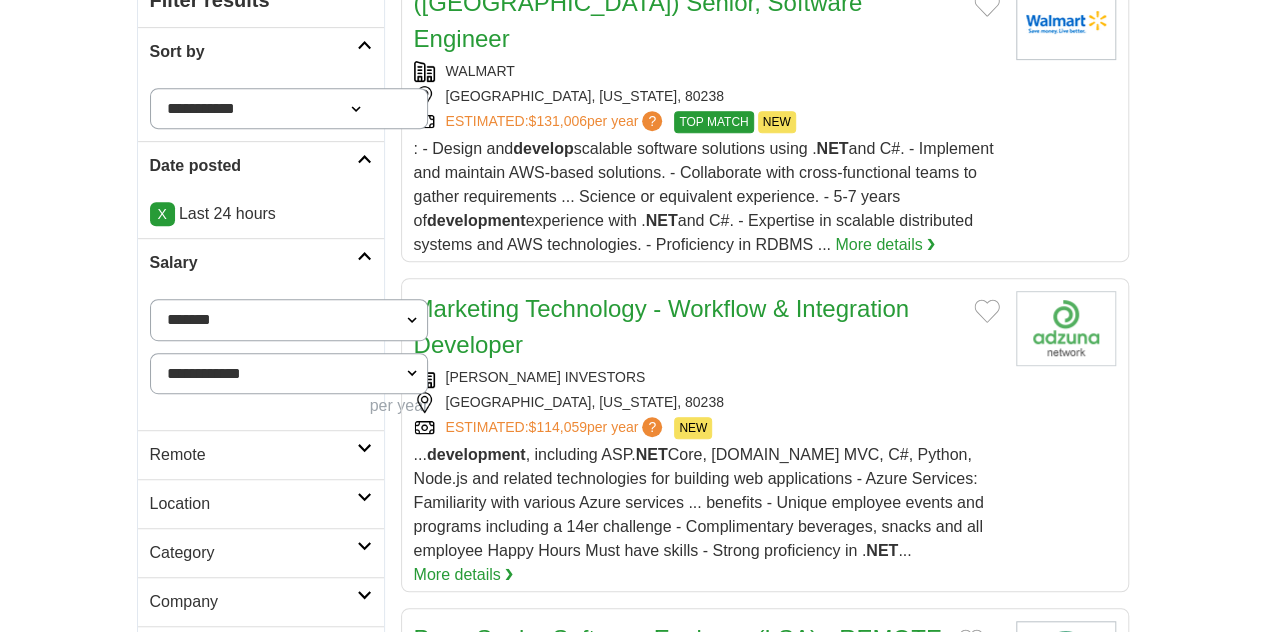 click on "Salary" at bounding box center (253, 263) 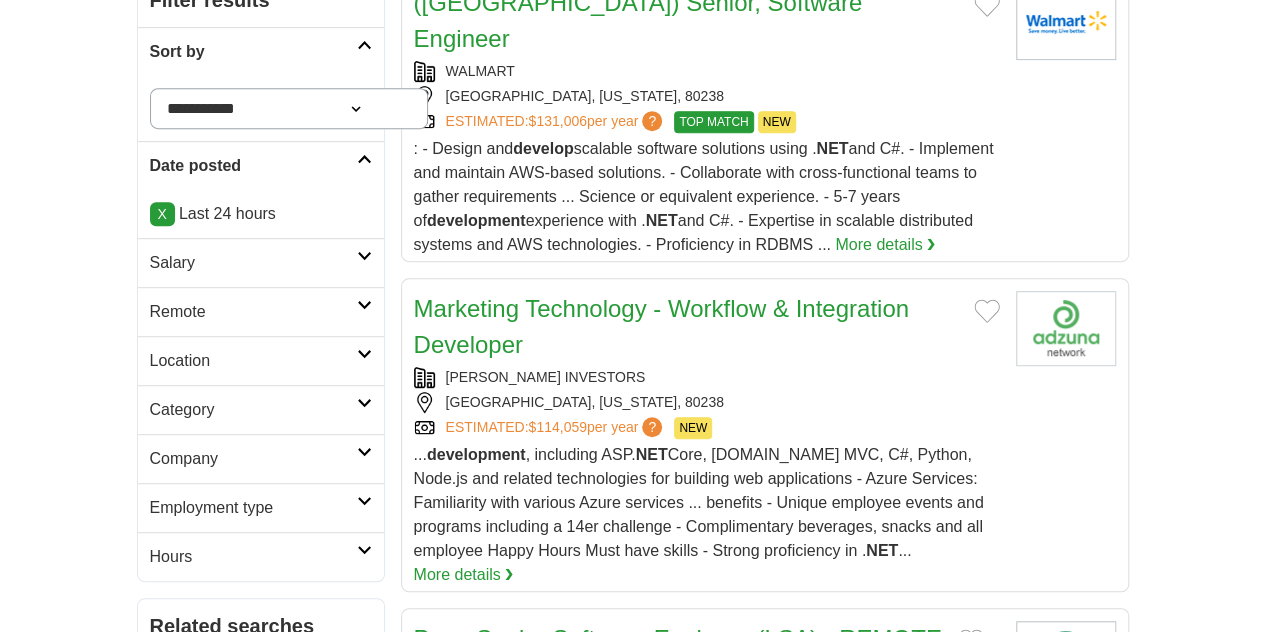 click on "Remote" at bounding box center [253, 312] 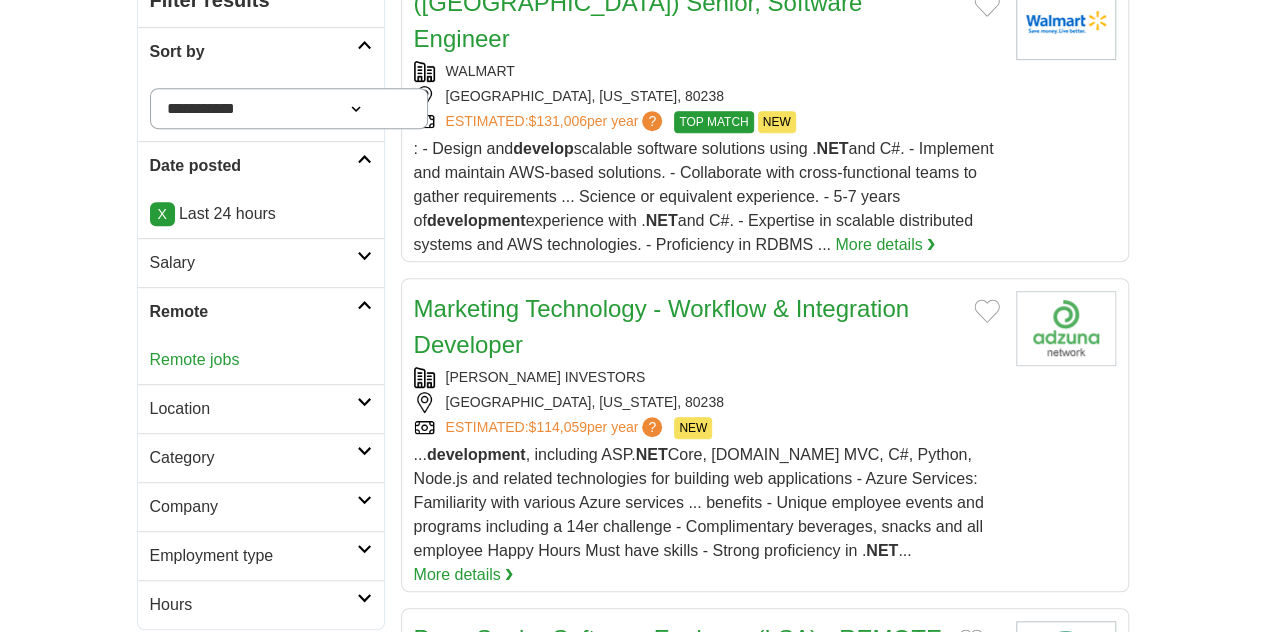 click on "Location" at bounding box center (253, 409) 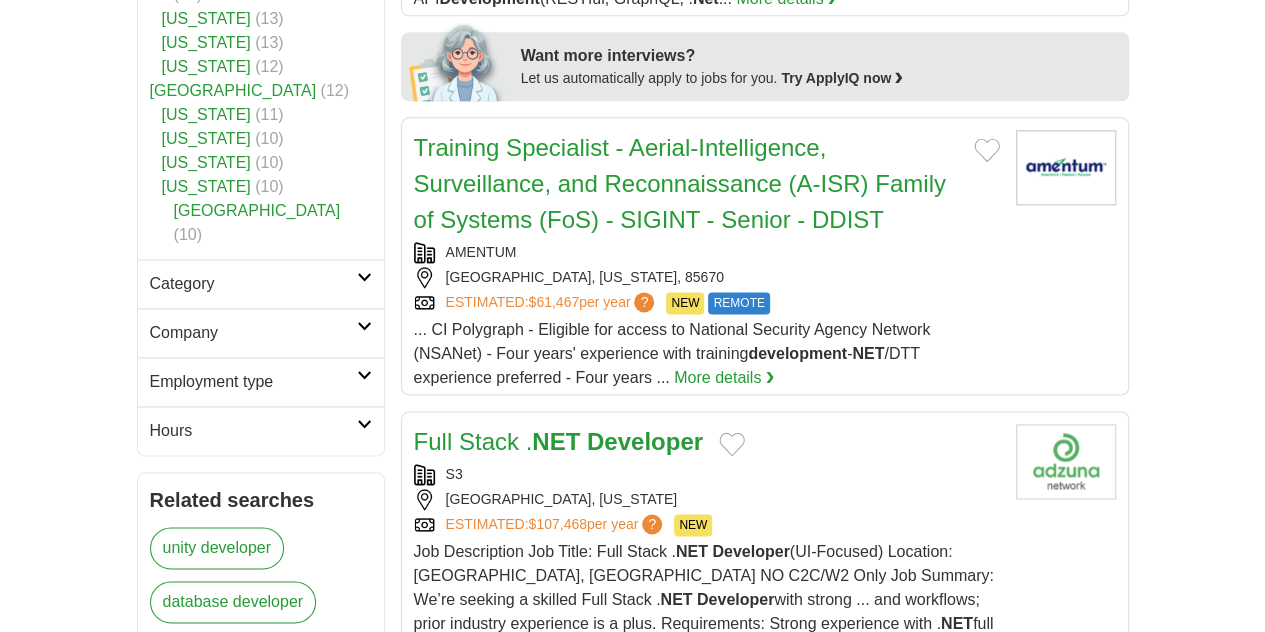 scroll, scrollTop: 1207, scrollLeft: 0, axis: vertical 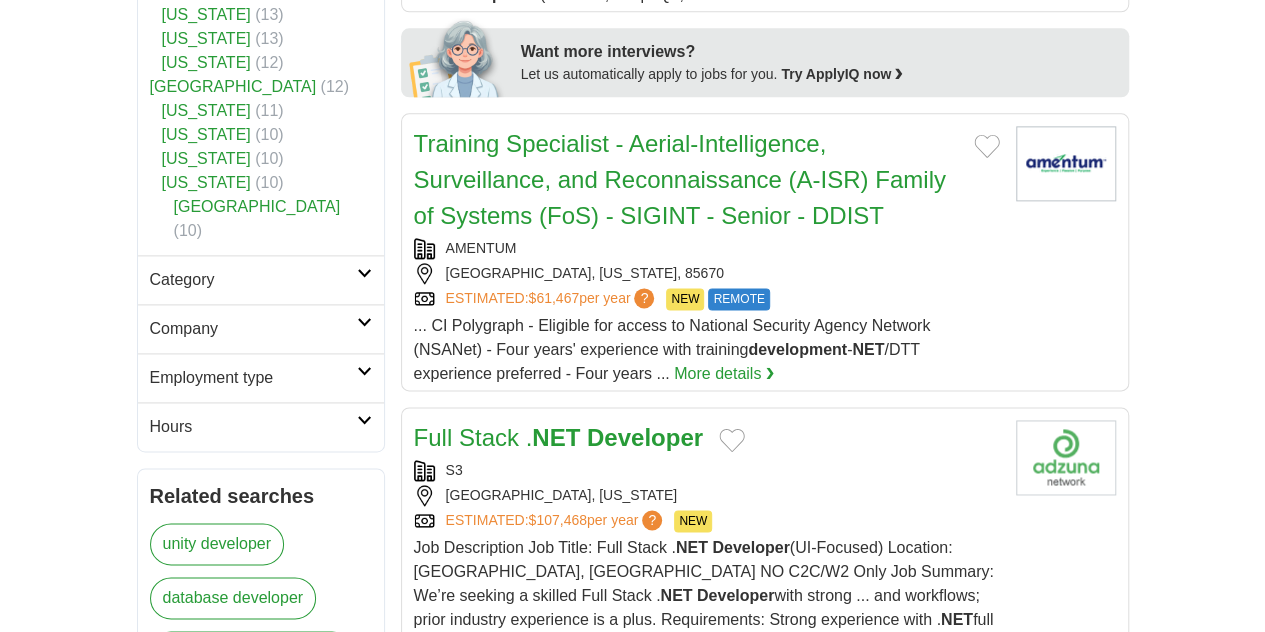 click on "Employment type" at bounding box center [253, 378] 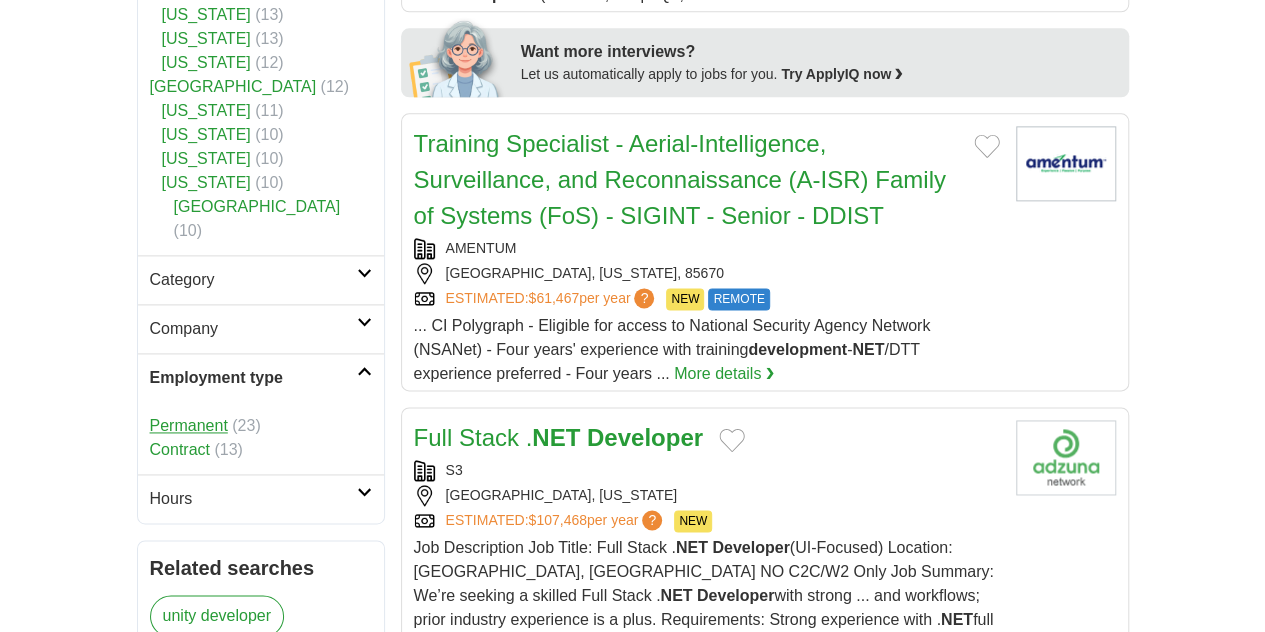 click on "Permanent" at bounding box center [189, 425] 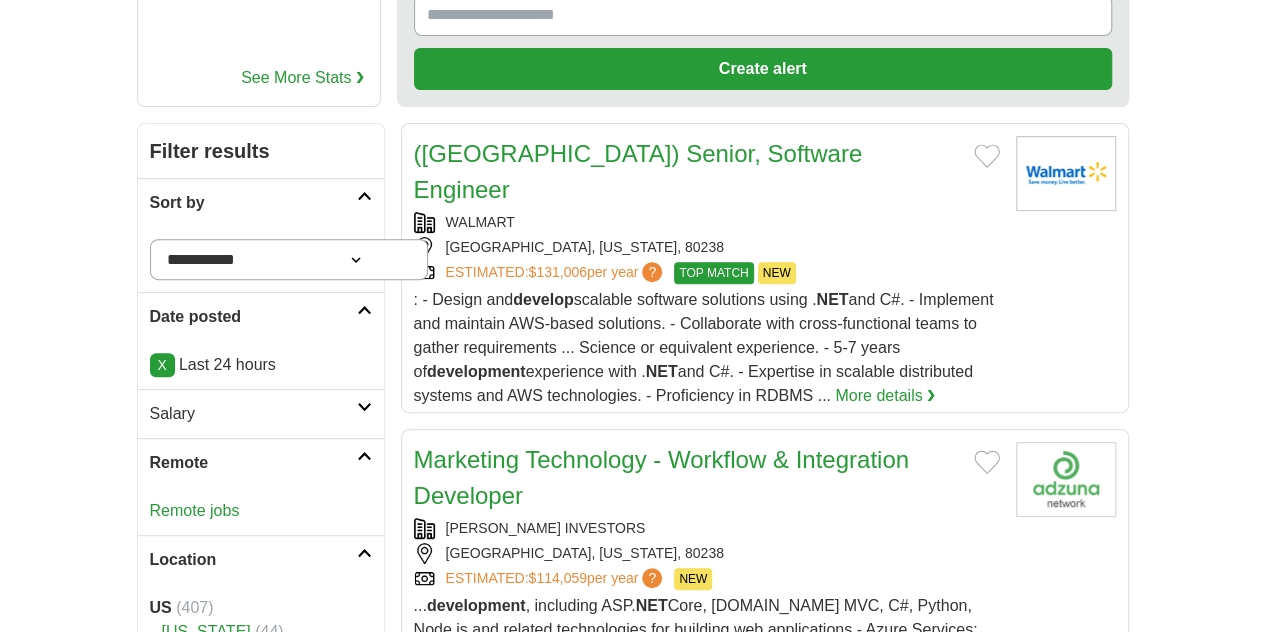 scroll, scrollTop: 0, scrollLeft: 0, axis: both 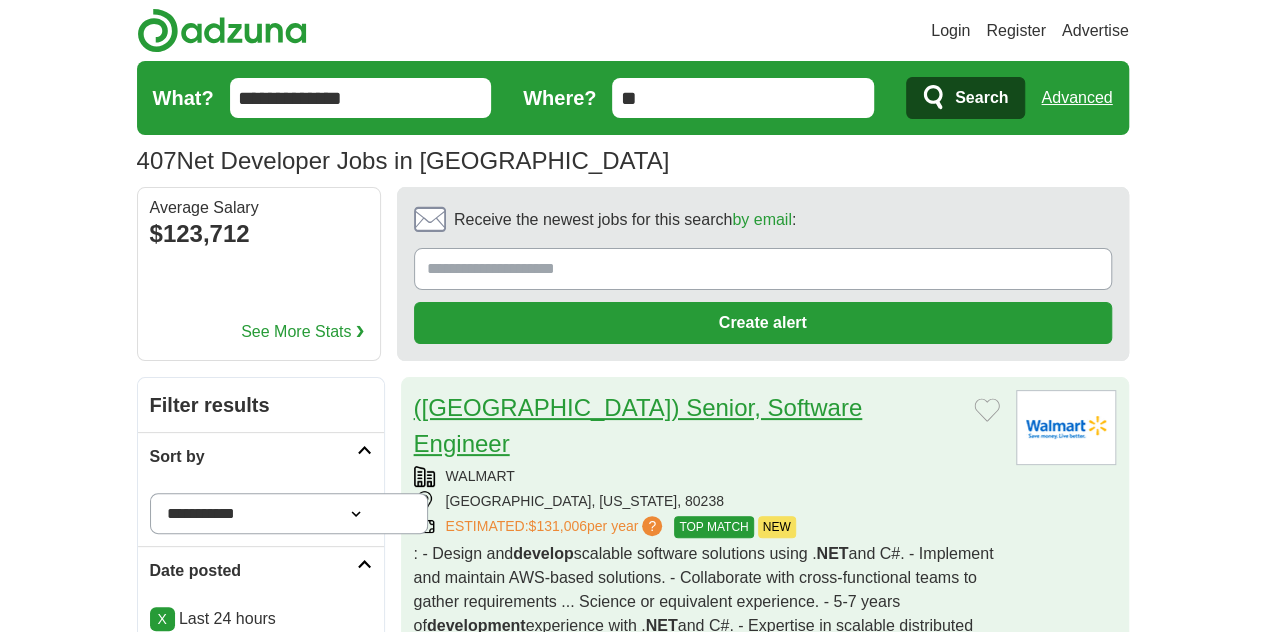 click on "(USA) Senior, Software Engineer" at bounding box center [638, 425] 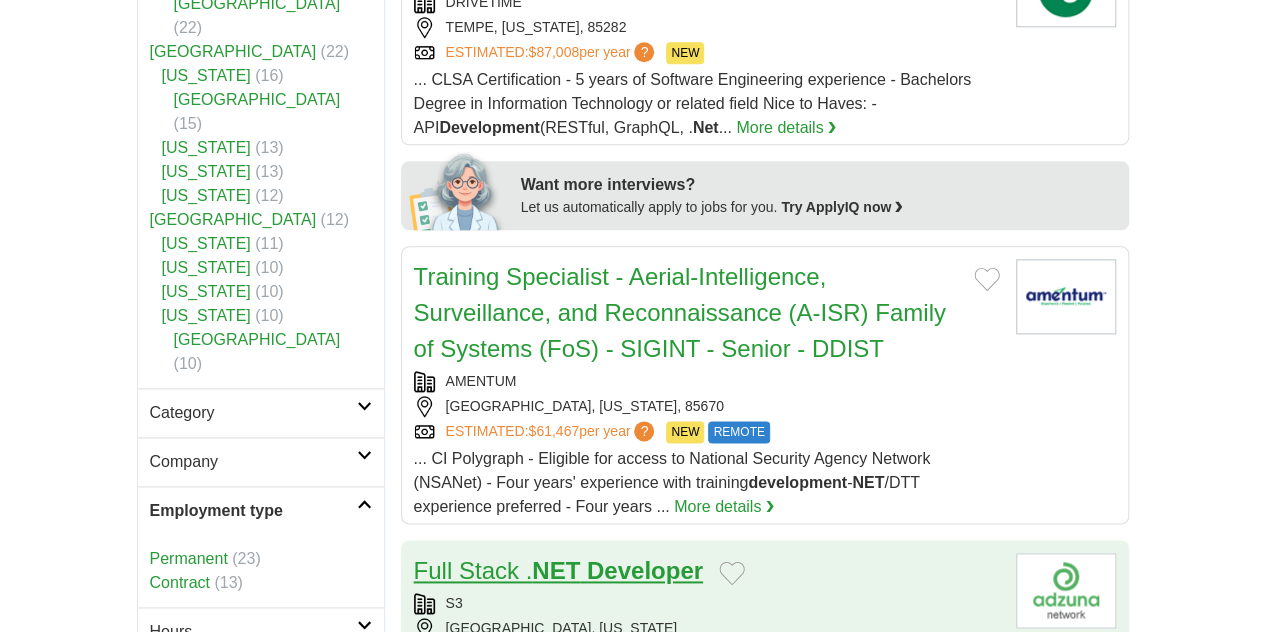 scroll, scrollTop: 1075, scrollLeft: 0, axis: vertical 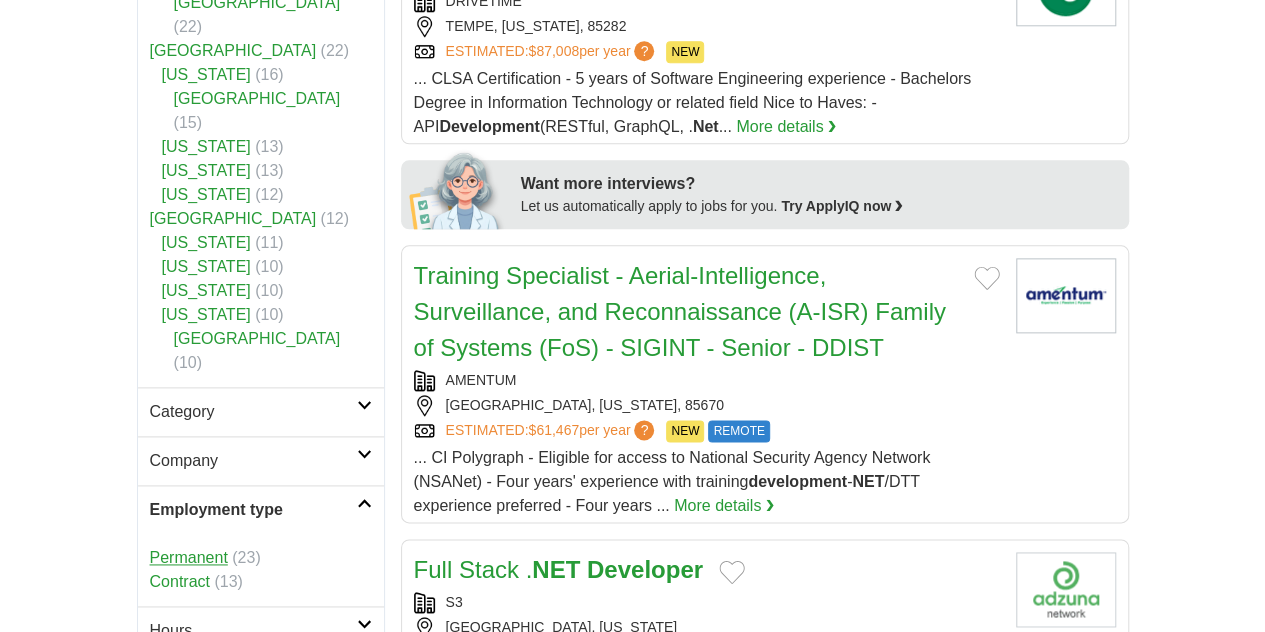 click on "Permanent" at bounding box center (189, 557) 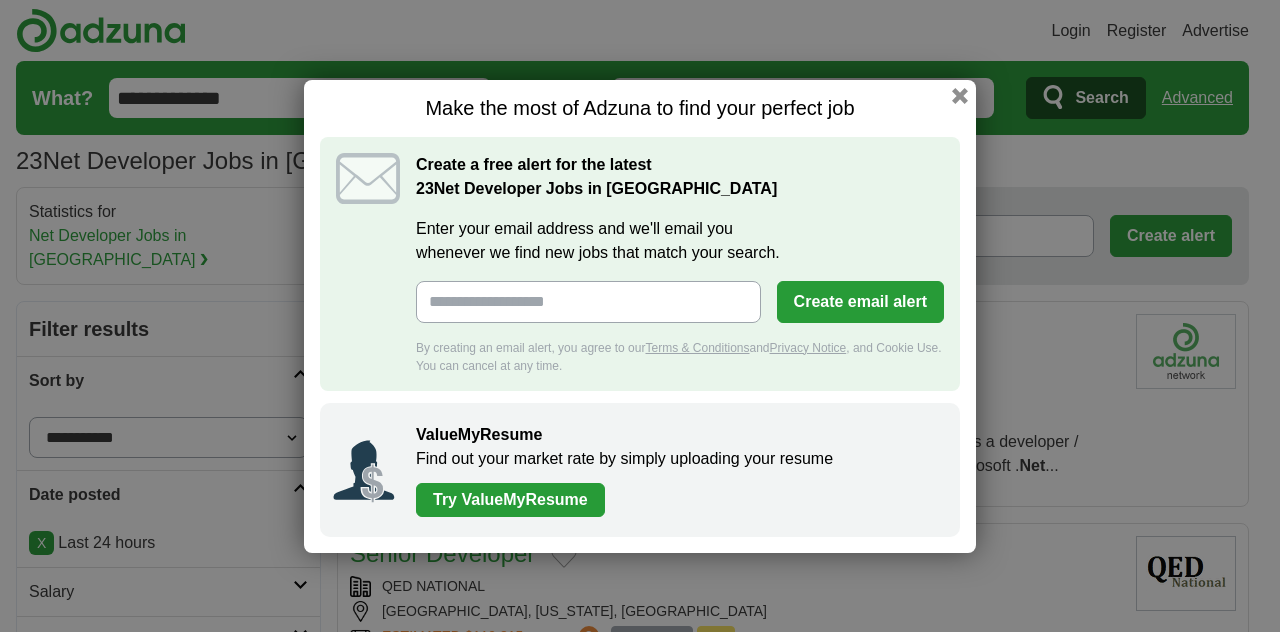 scroll, scrollTop: 0, scrollLeft: 0, axis: both 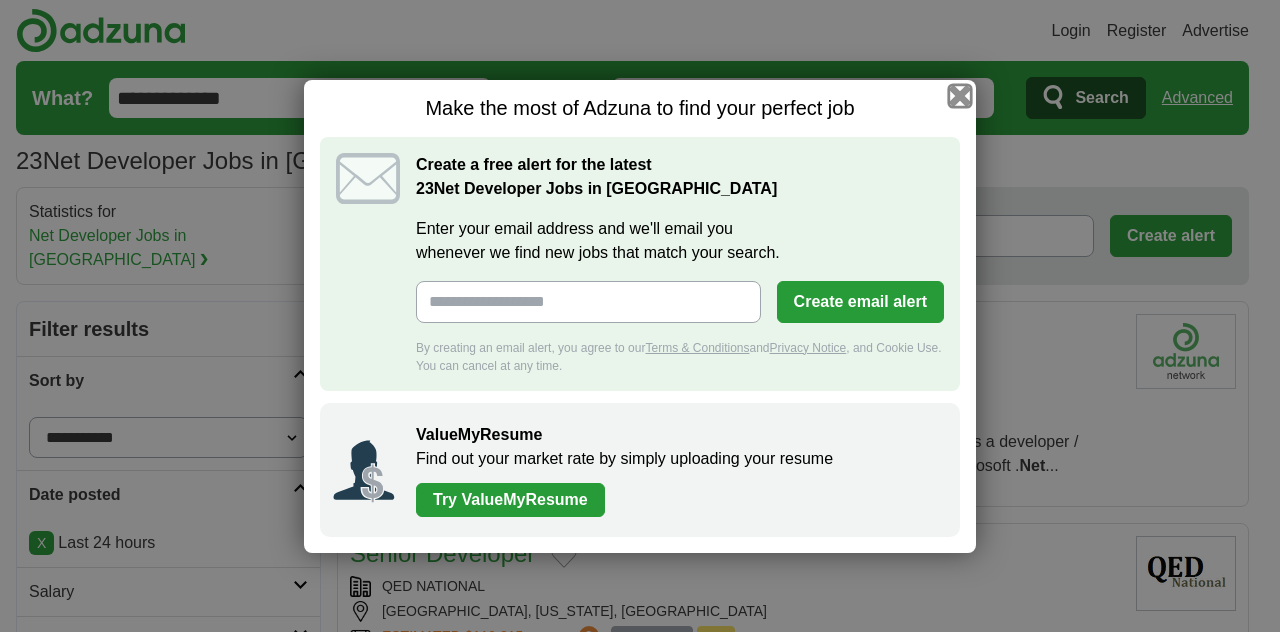click at bounding box center [960, 95] 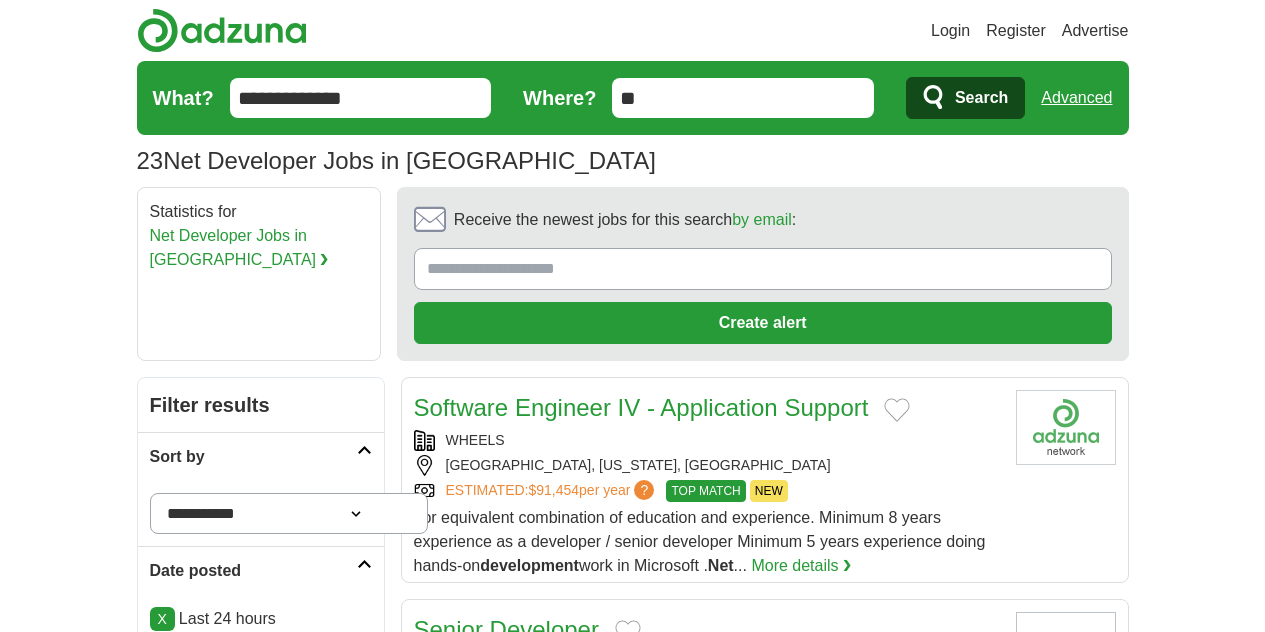 scroll, scrollTop: 0, scrollLeft: 0, axis: both 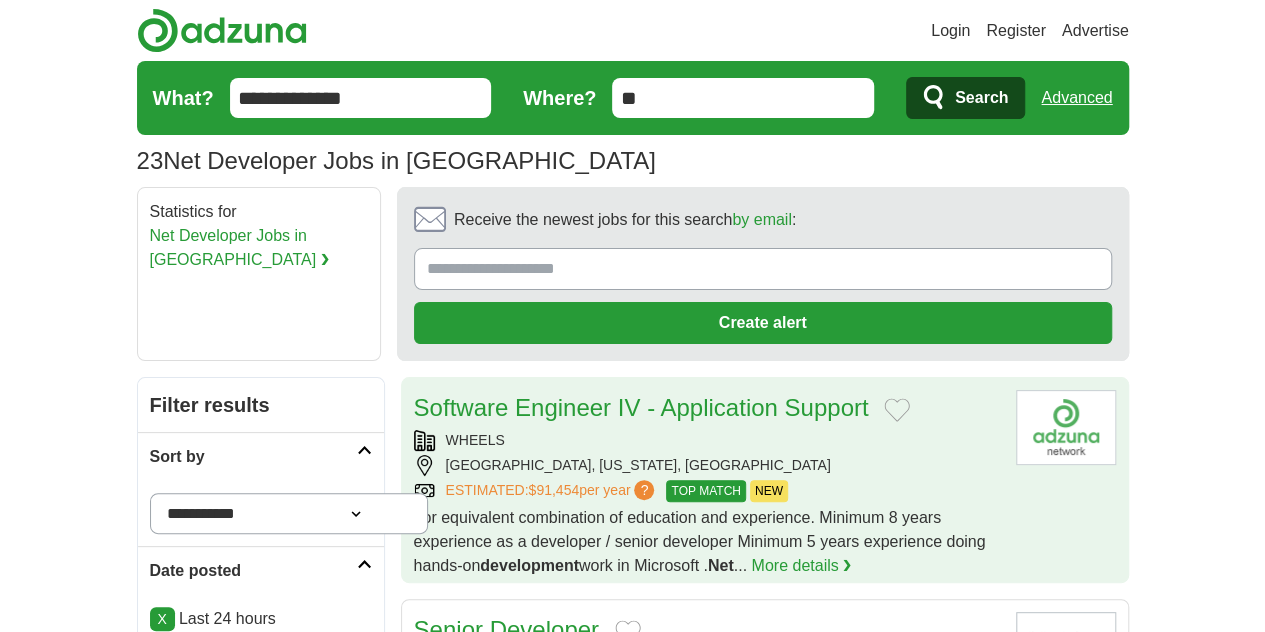 click on "Software Engineer IV - Application Support
WHEELS
[GEOGRAPHIC_DATA], [US_STATE], [GEOGRAPHIC_DATA]
ESTIMATED:
$91,454
per year
?
TOP MATCH NEW
TOP MATCH NEW
development  work in Microsoft . Net  ...
More details ❯" at bounding box center [707, 484] 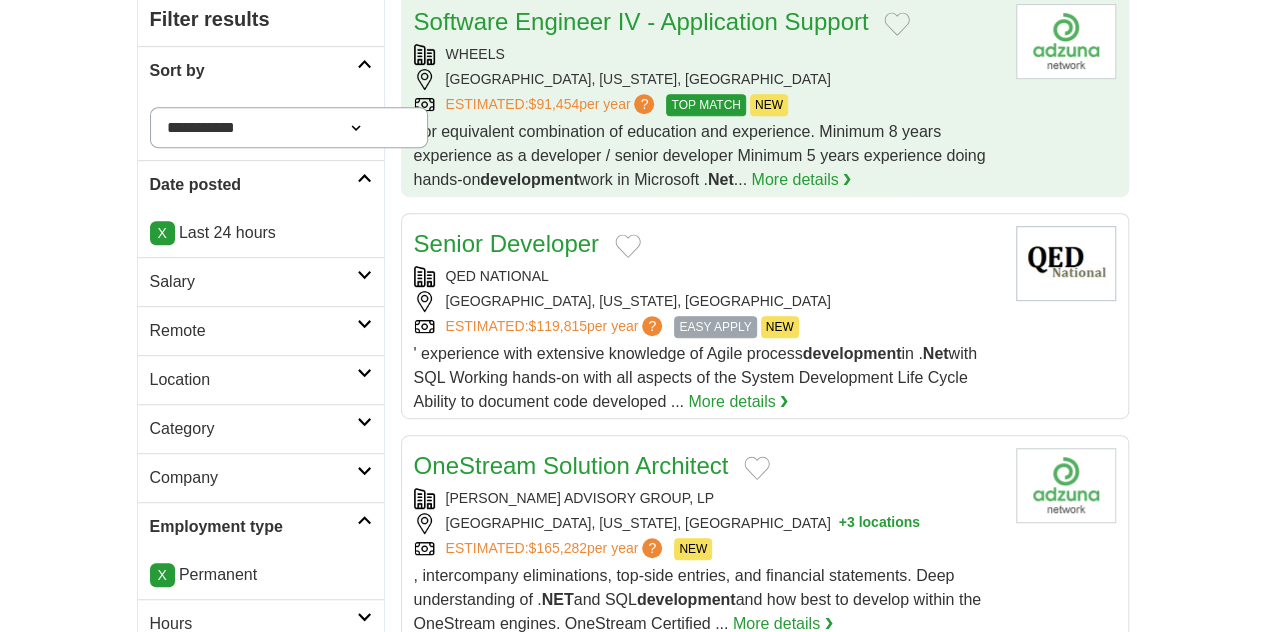 scroll, scrollTop: 384, scrollLeft: 0, axis: vertical 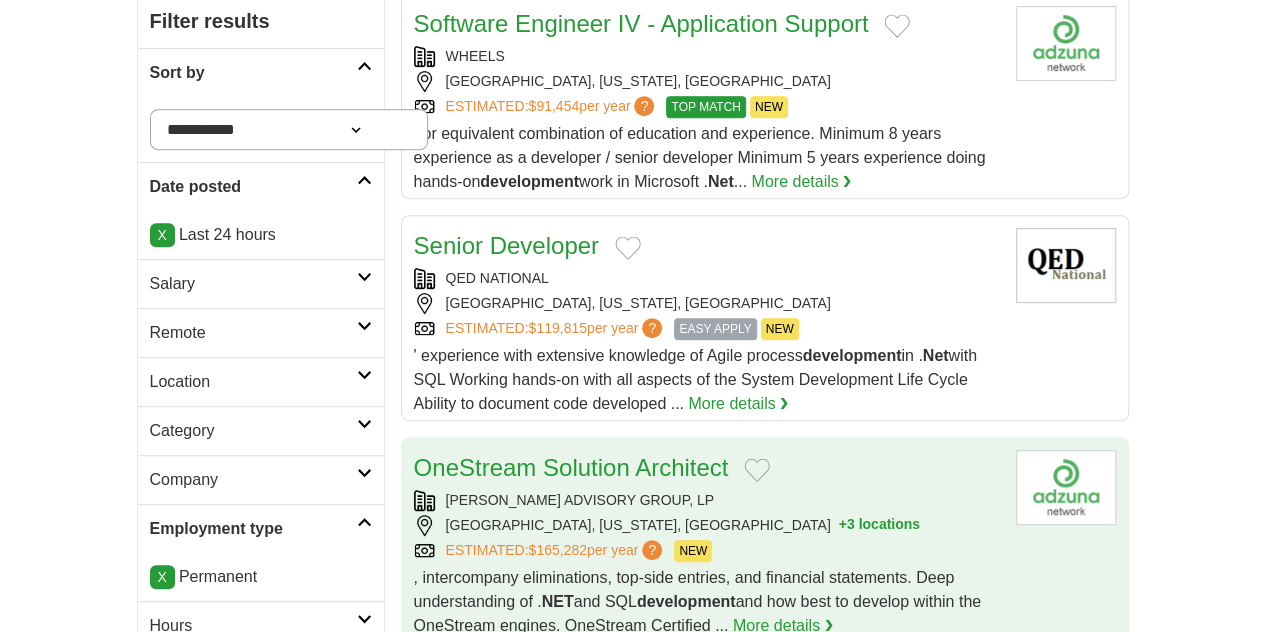 click on "OneStream Solution Architect" at bounding box center (707, 468) 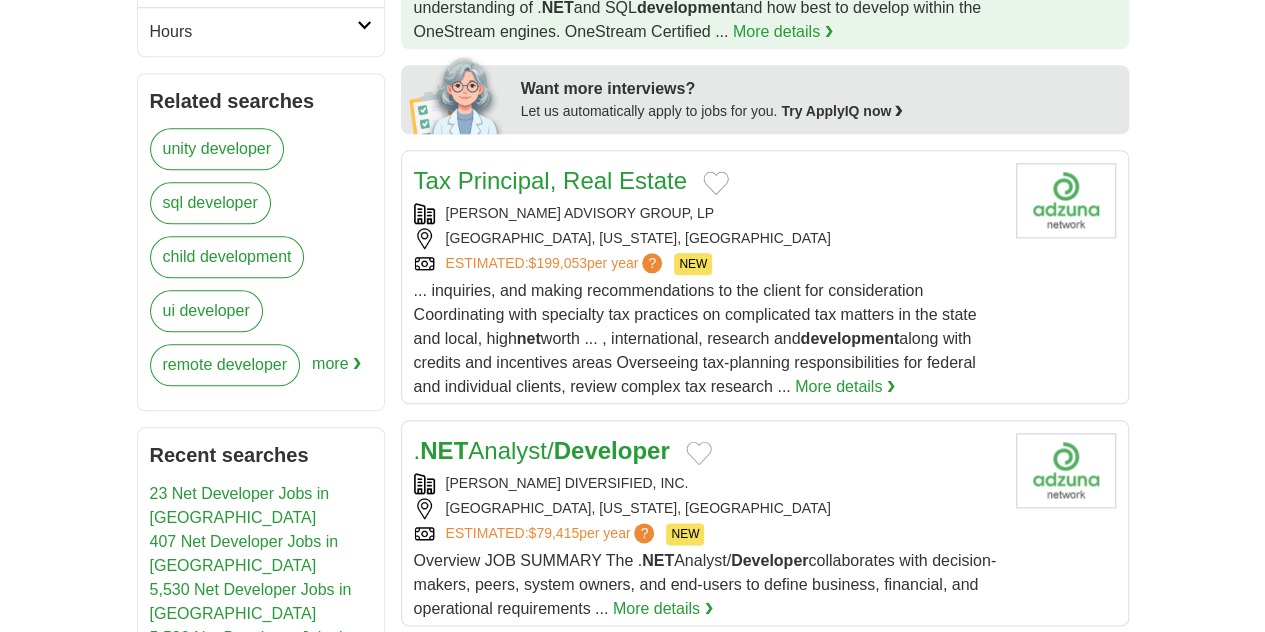 scroll, scrollTop: 980, scrollLeft: 0, axis: vertical 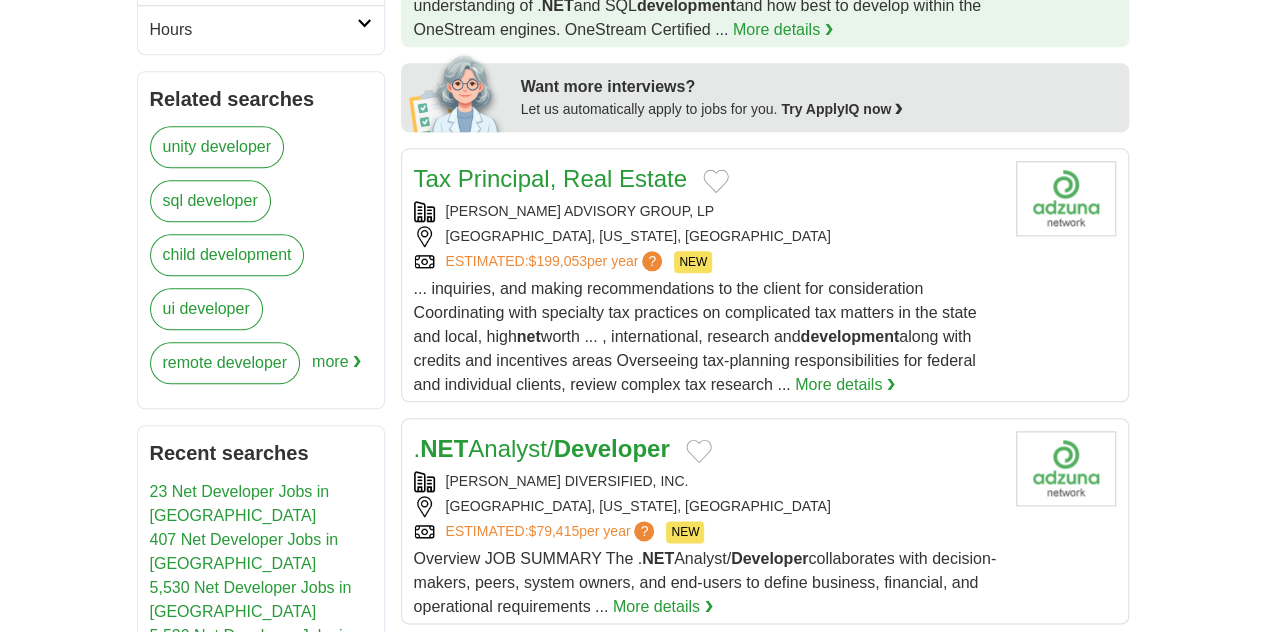click on "[PERSON_NAME] DIVERSIFIED, INC." at bounding box center [707, 481] 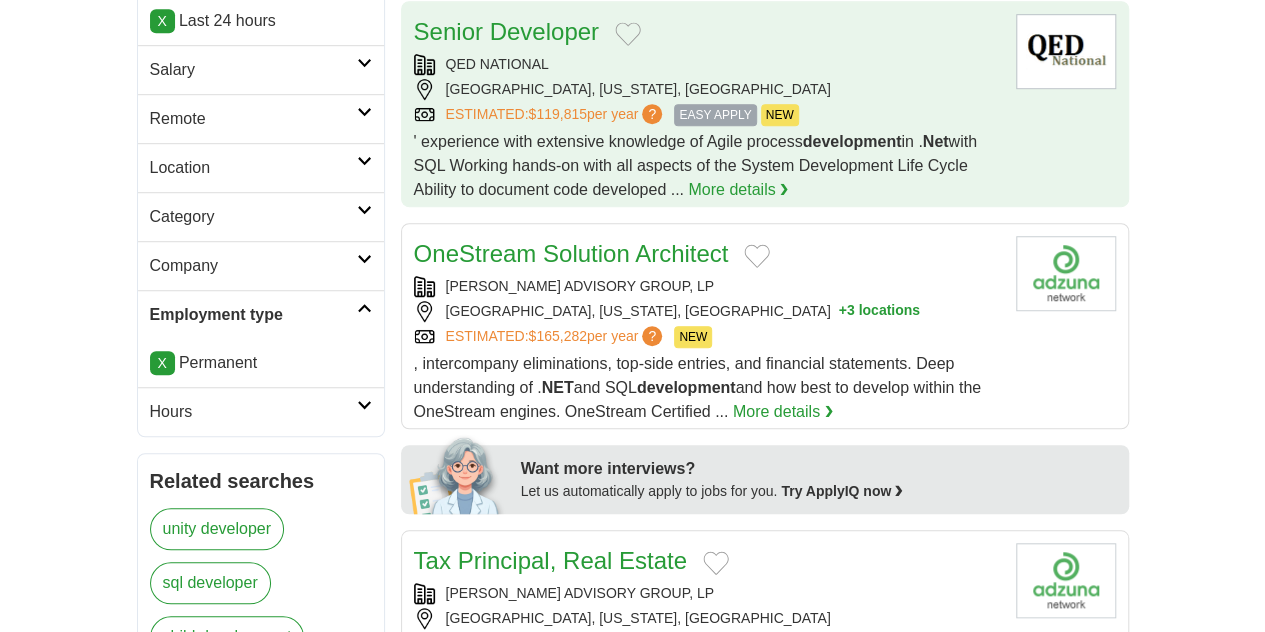 scroll, scrollTop: 581, scrollLeft: 0, axis: vertical 